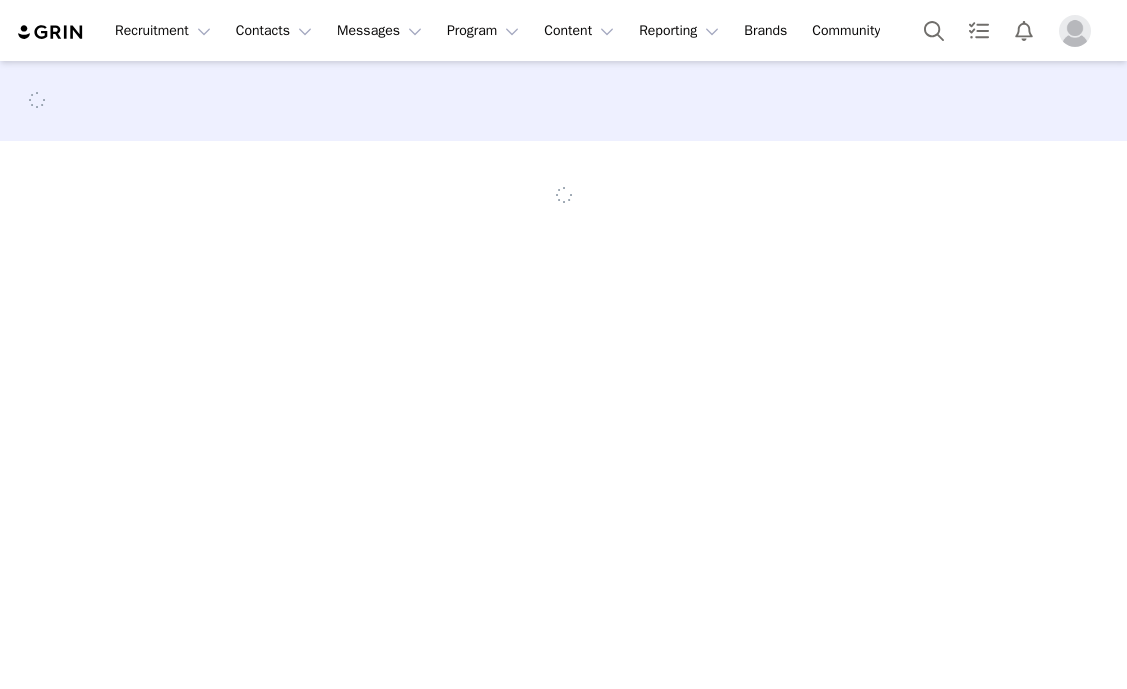scroll, scrollTop: 0, scrollLeft: 0, axis: both 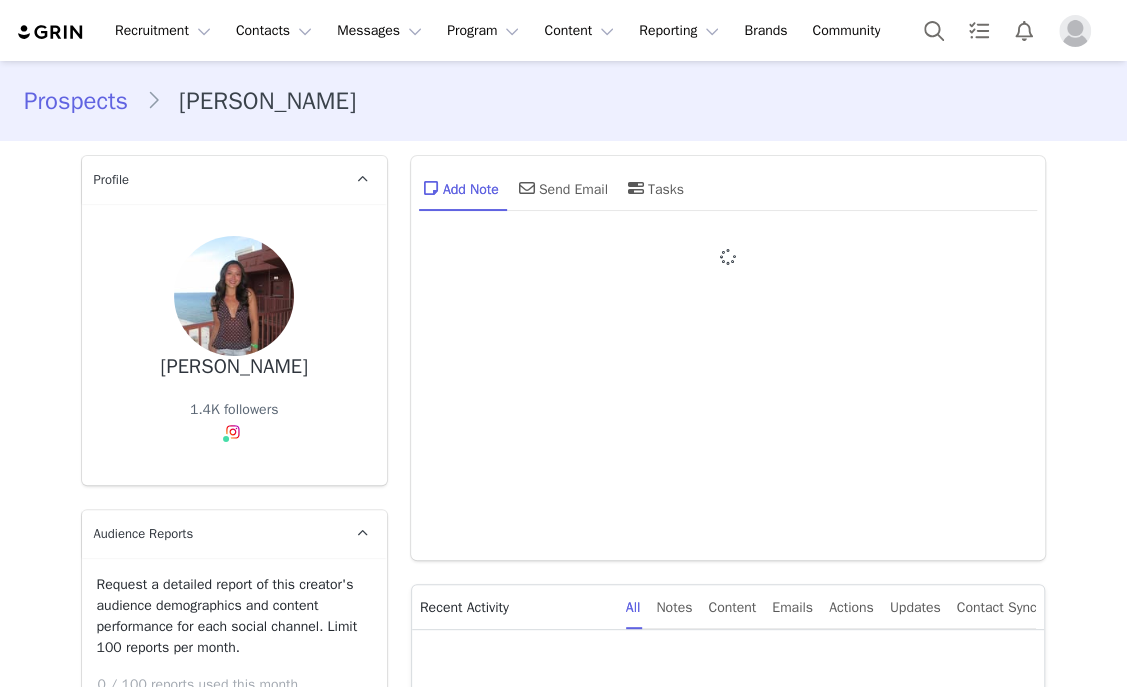 type on "+1 ([GEOGRAPHIC_DATA])" 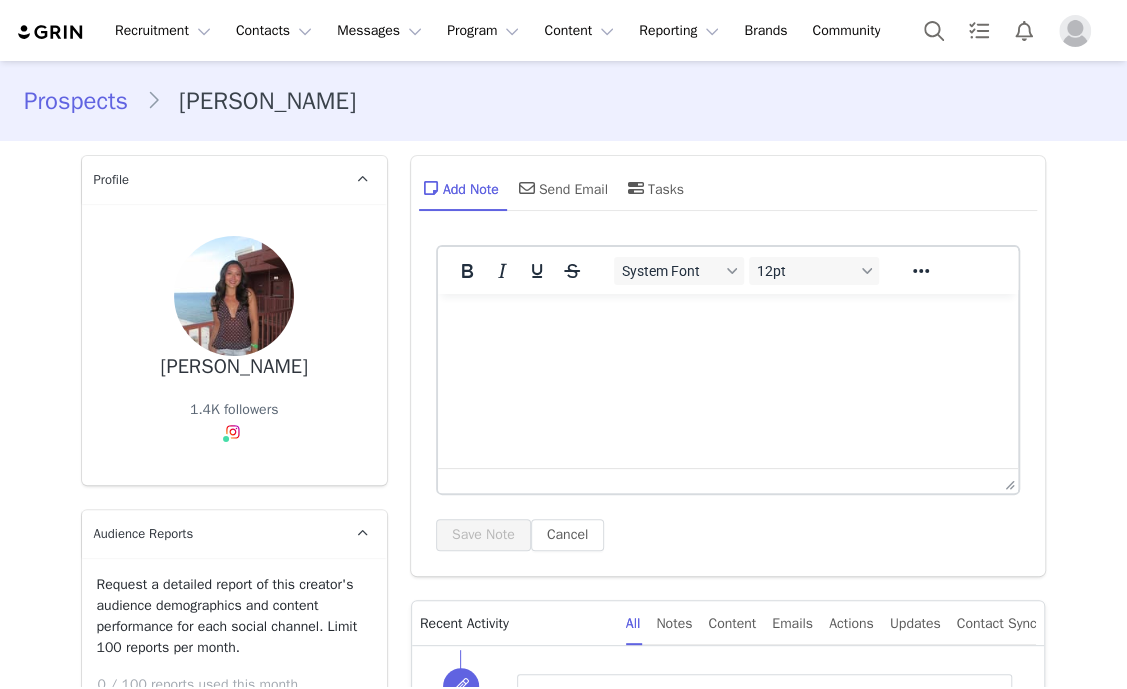 scroll, scrollTop: 571, scrollLeft: 0, axis: vertical 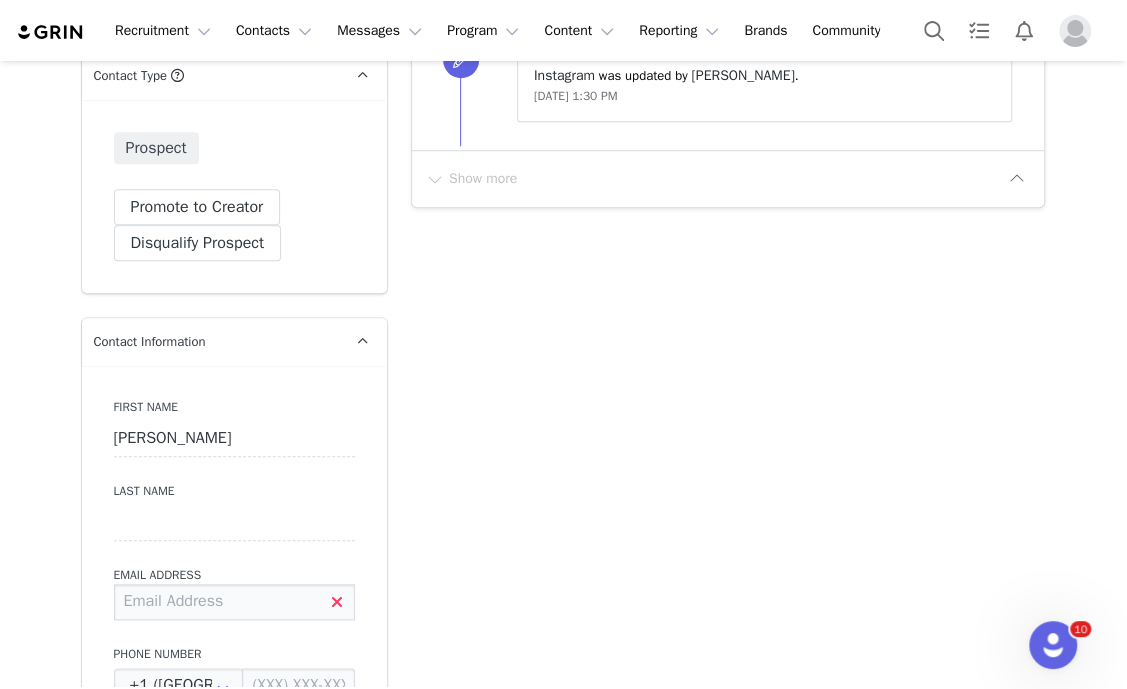 click at bounding box center (234, 602) 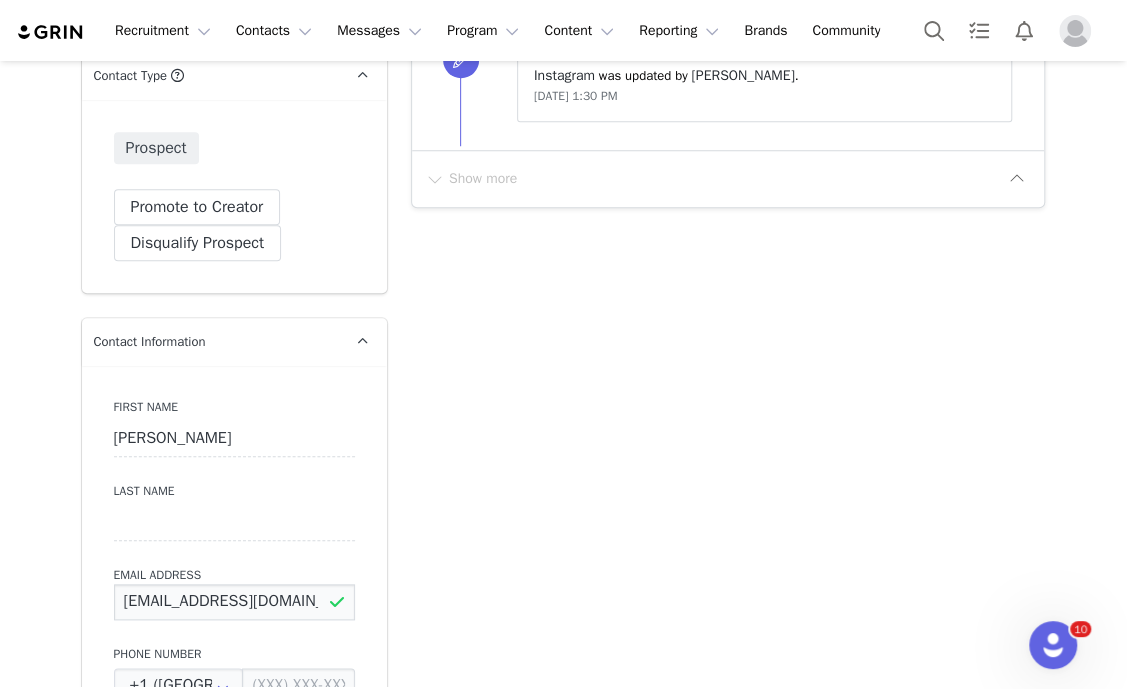 type on "saraoh781@gmail.com" 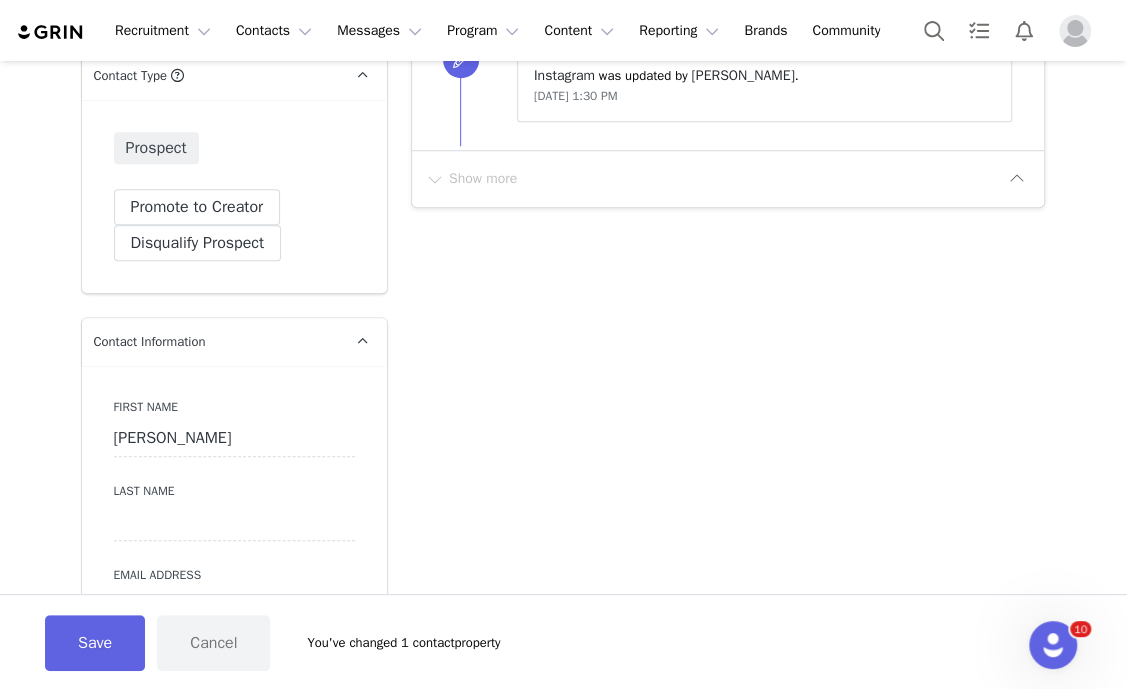 click on "Prospects Sara  Profile  Sara       1.4K followers  Audience Reports  Request a detailed report of this creator's audience demographics and content performance for each social channel. Limit 100 reports per month.  0 / 100 reports used this month  Instagram          Request Report Contact Type  Contact type can be Creator, Prospect, Application, or Manager.   Prospect  Promote to Creator Disqualify this Prospect?  Yes, disqualify  Disqualify Prospect Contact Information  First Name  Sara  Last Name  Email Address saraoh781@gmail.com  Phone Number  +1 (United States) +93 (Afghanistan) +358 (Aland Islands) +355 (Albania) +213 (Algeria) +376 (Andorra) +244 (Angola) +1264 (Anguilla) +1268 (Antigua And Barbuda) +54 (Argentina) +374 (Armenia) +297 (Aruba) +61 (Australia) +43 (Austria) +994 (Azerbaijan) +1242 (Bahamas) +973 (Bahrain) +880 (Bangladesh) +1246 (Barbados) +375 (Belarus) +32 (Belgium) +501 (Belize) +229 (Benin) +1441 (Bermuda) +975 (Bhutan) +591 (Bolivia) +599 (Bonaire, Sint Eustatius and Saba)  Gender" at bounding box center (563, 2233) 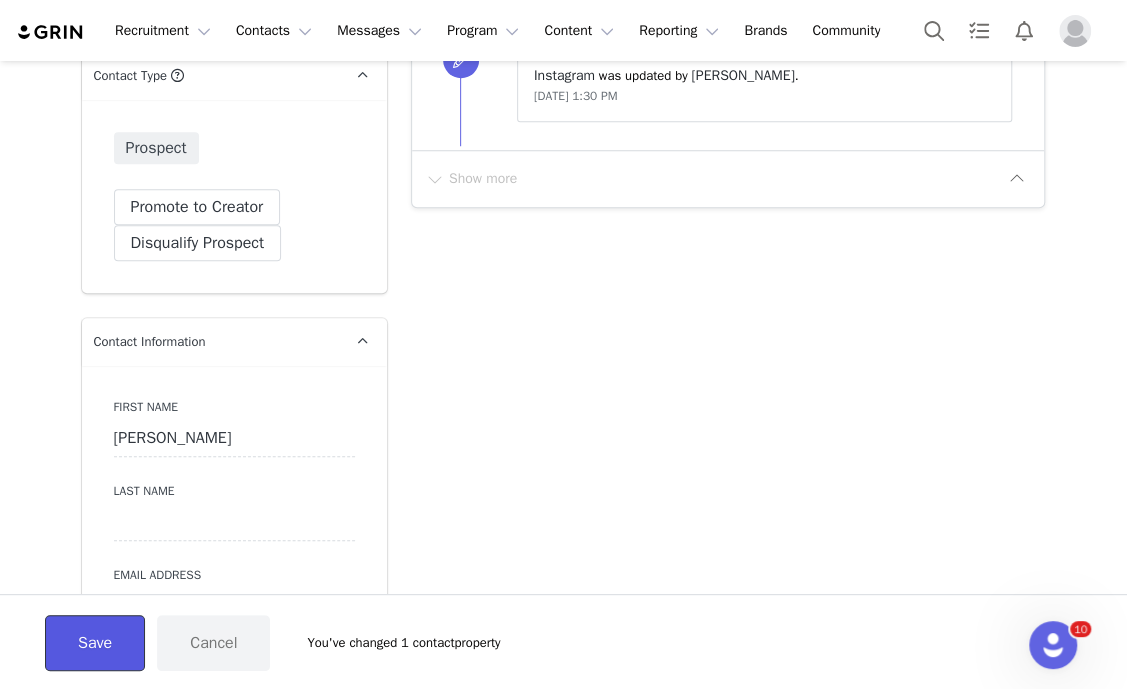 click on "Save" at bounding box center [95, 643] 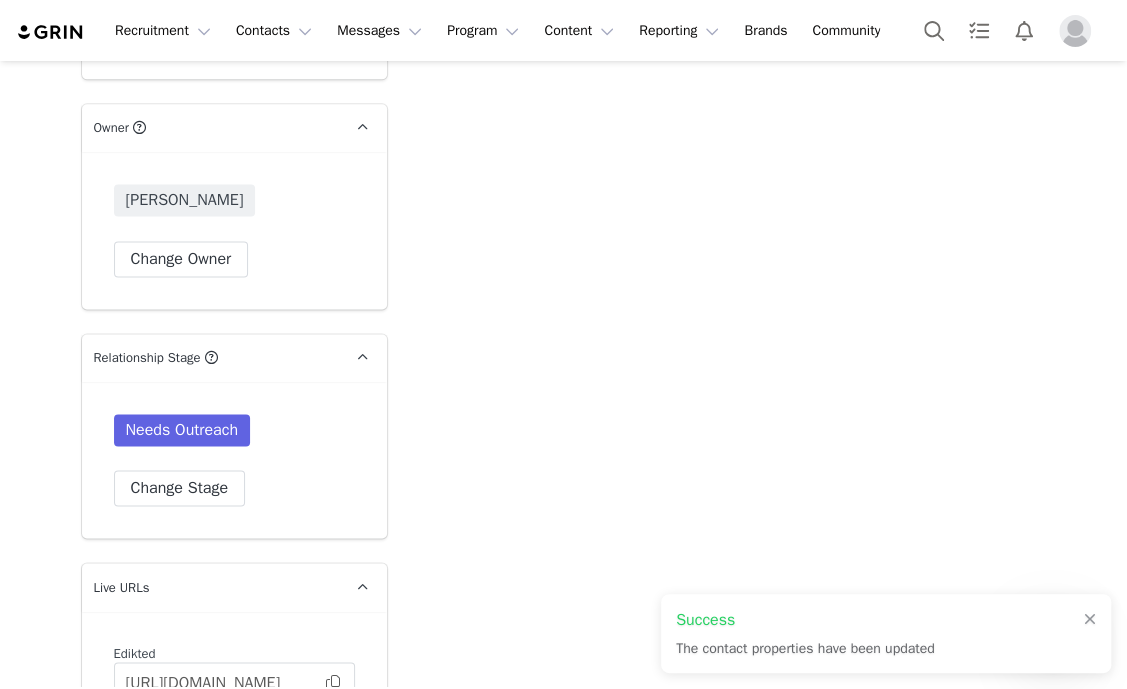 scroll, scrollTop: 4580, scrollLeft: 0, axis: vertical 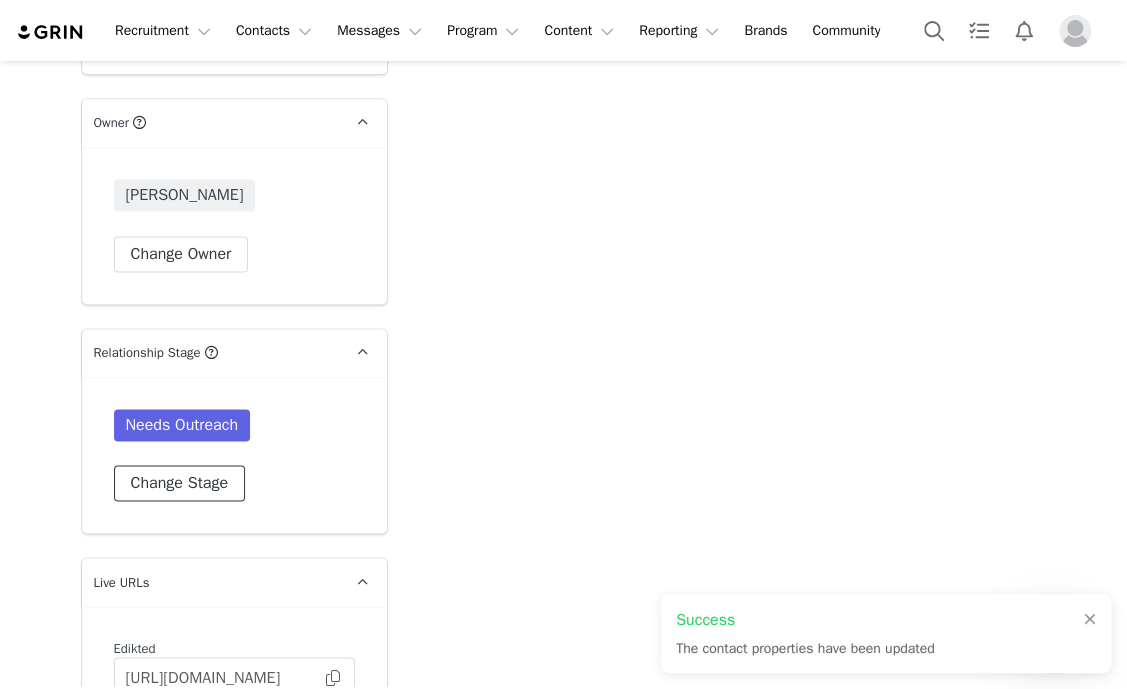 click on "Change Stage" at bounding box center [179, 483] 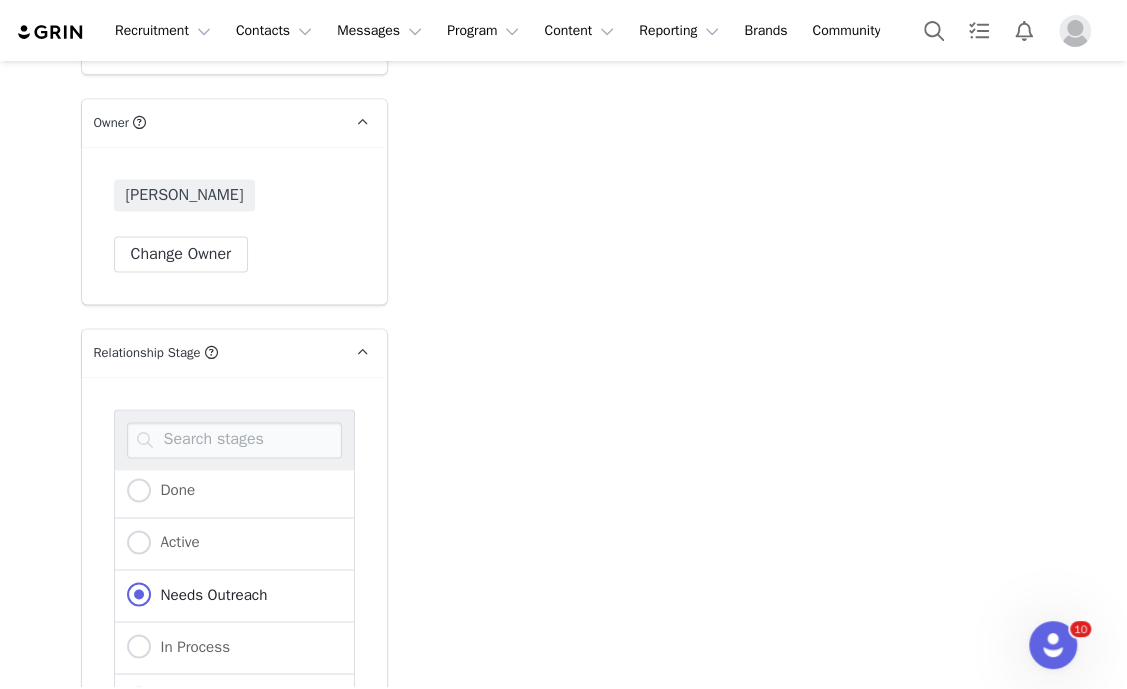 scroll, scrollTop: 62, scrollLeft: 0, axis: vertical 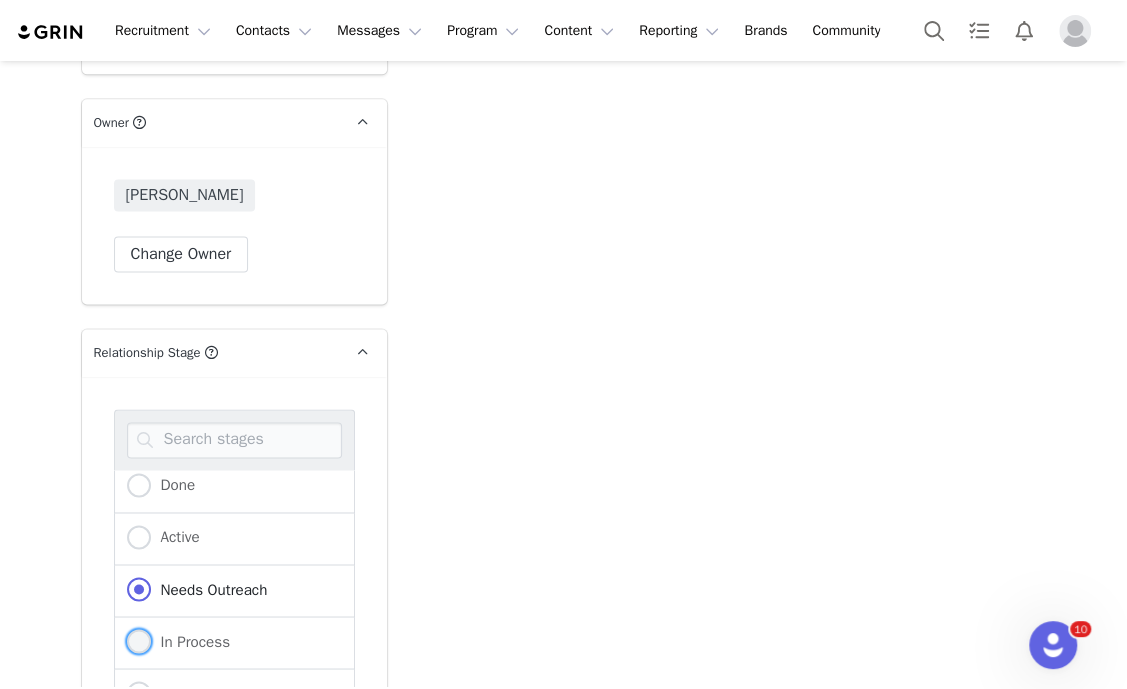 click at bounding box center [139, 641] 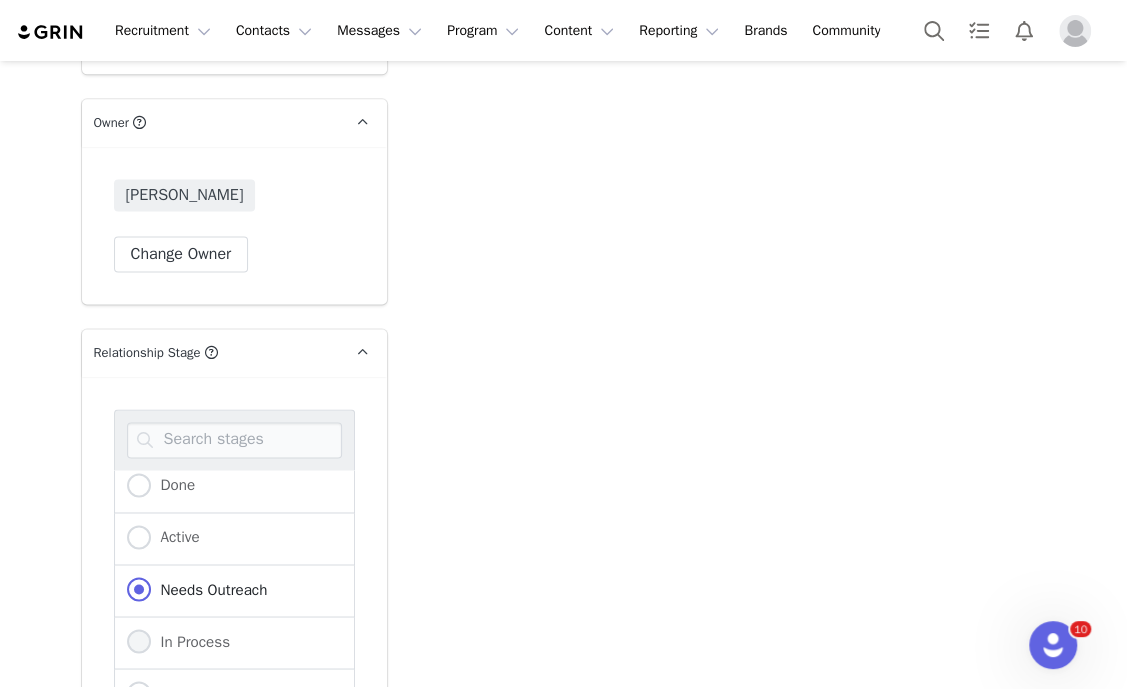 click on "In Process" at bounding box center (139, 642) 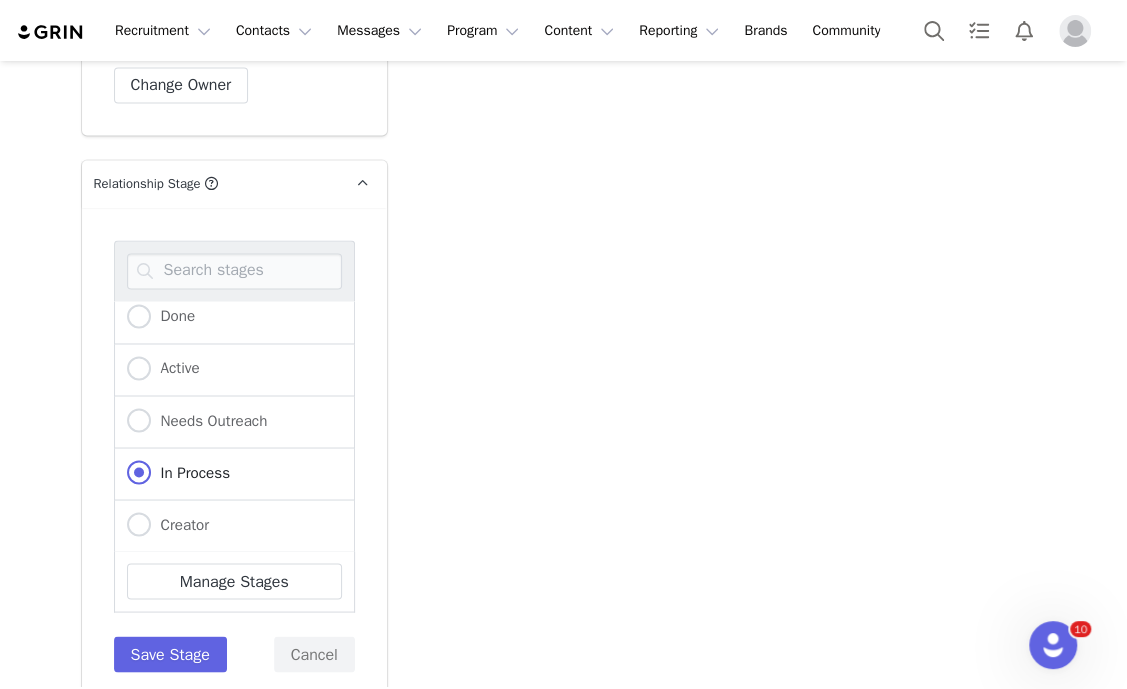 scroll, scrollTop: 4750, scrollLeft: 0, axis: vertical 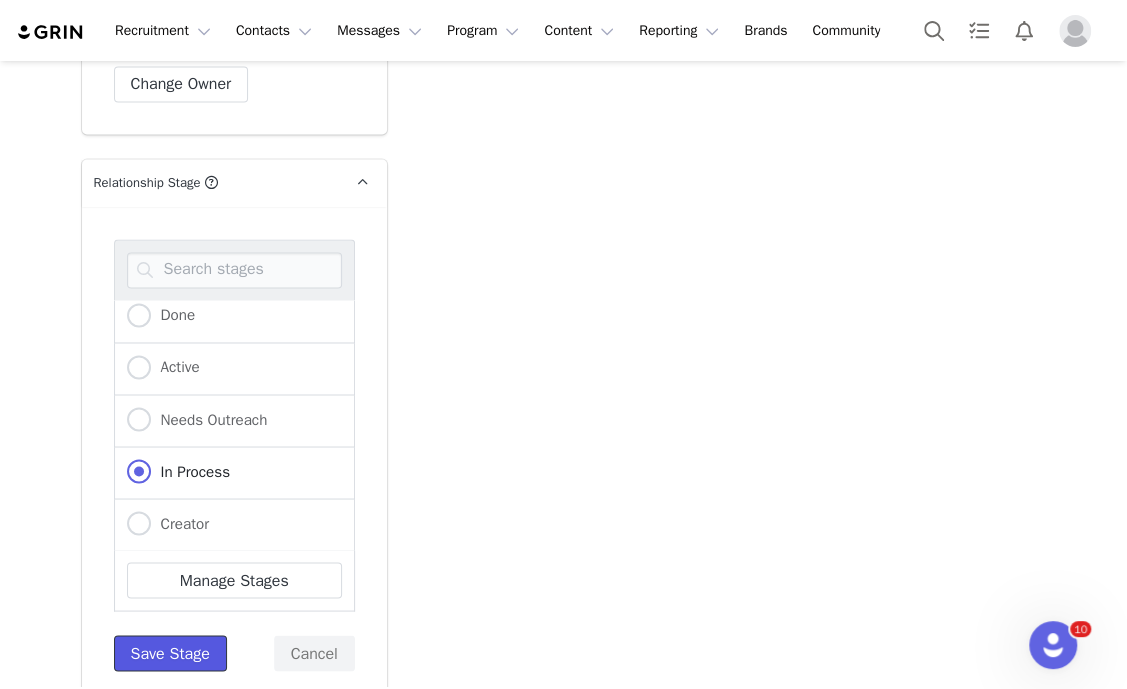 click on "Save Stage" at bounding box center (170, 653) 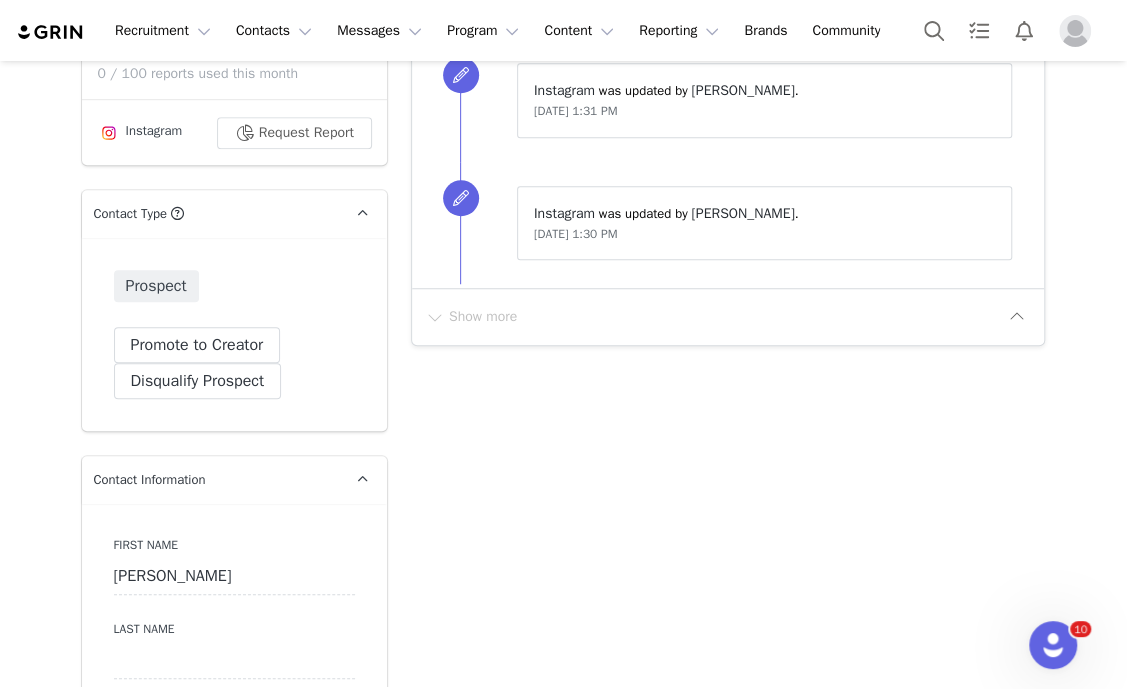scroll, scrollTop: 0, scrollLeft: 0, axis: both 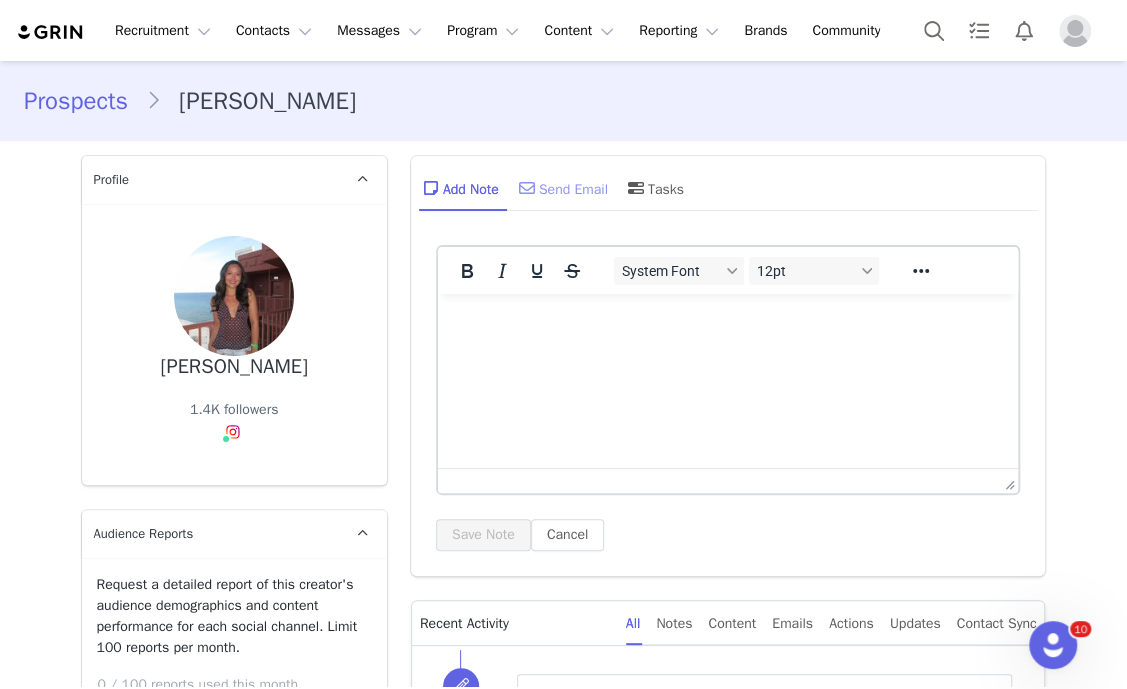 click on "Send Email" at bounding box center (561, 188) 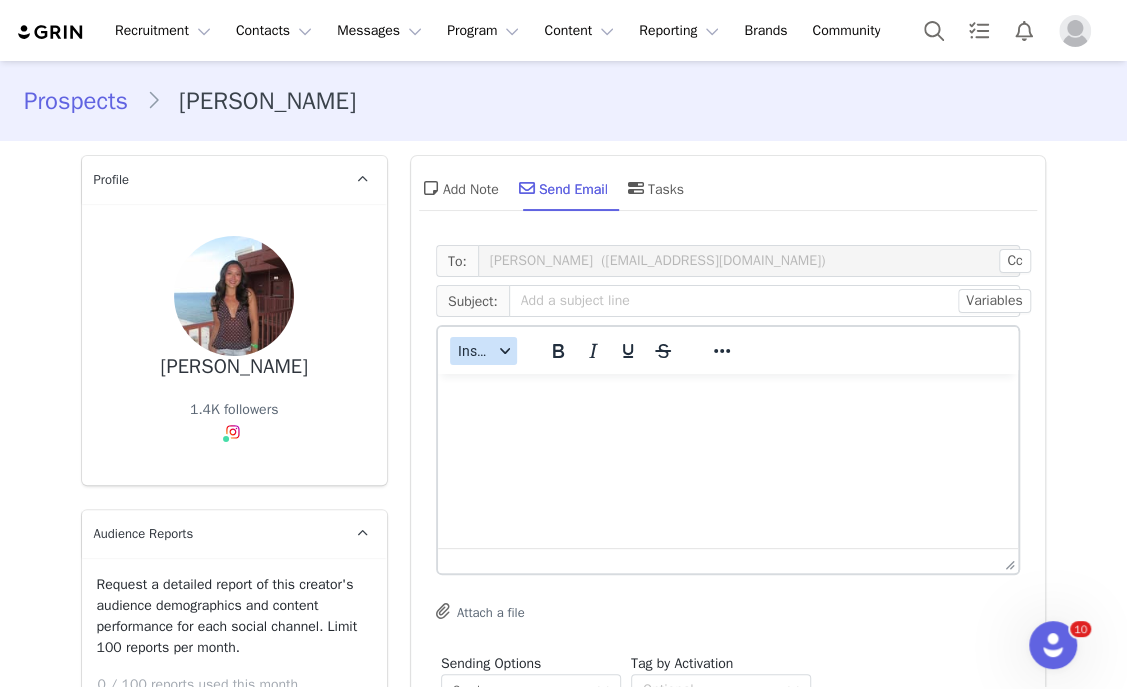 scroll, scrollTop: 0, scrollLeft: 0, axis: both 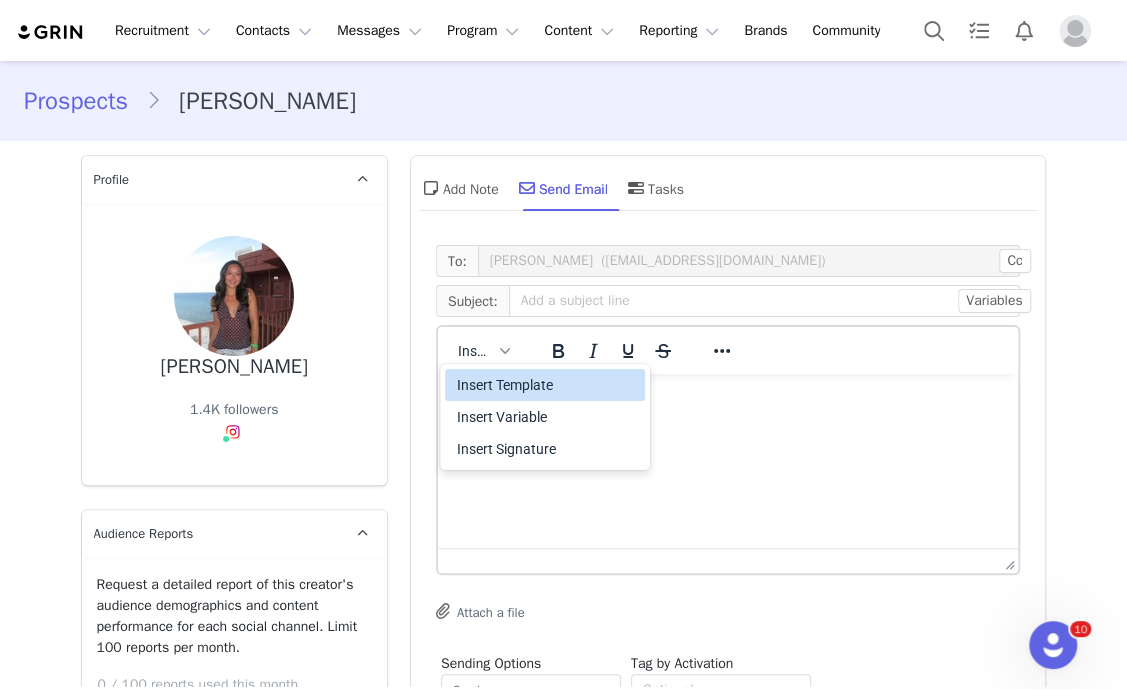 click on "Insert Template" at bounding box center [547, 385] 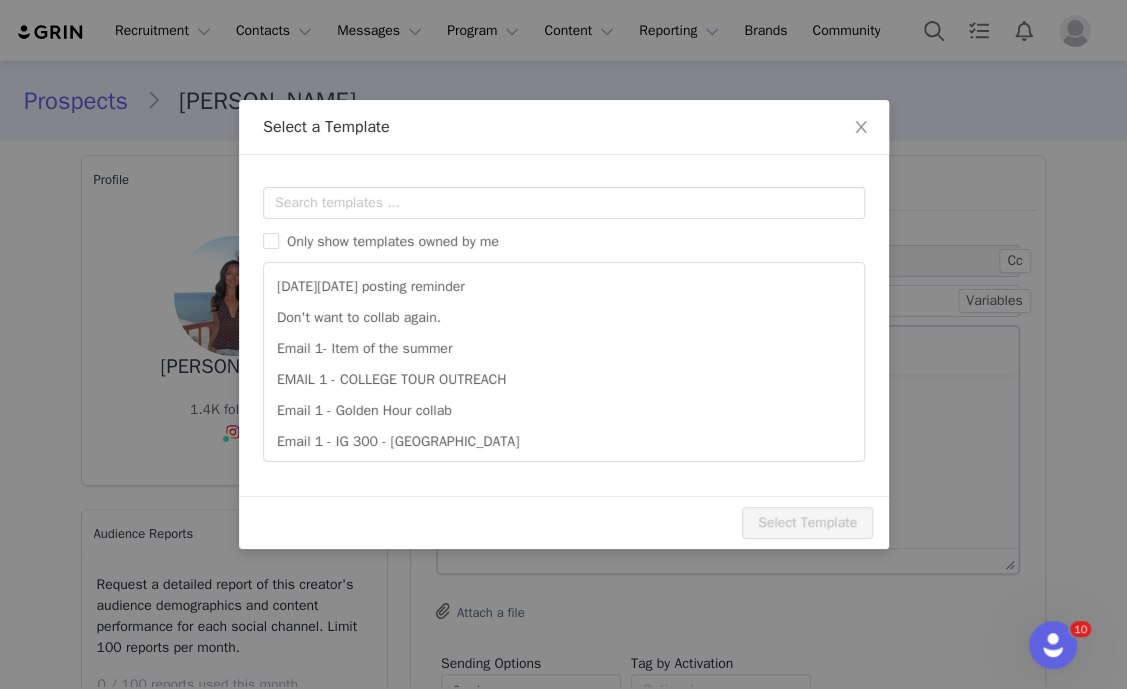 scroll, scrollTop: 0, scrollLeft: 0, axis: both 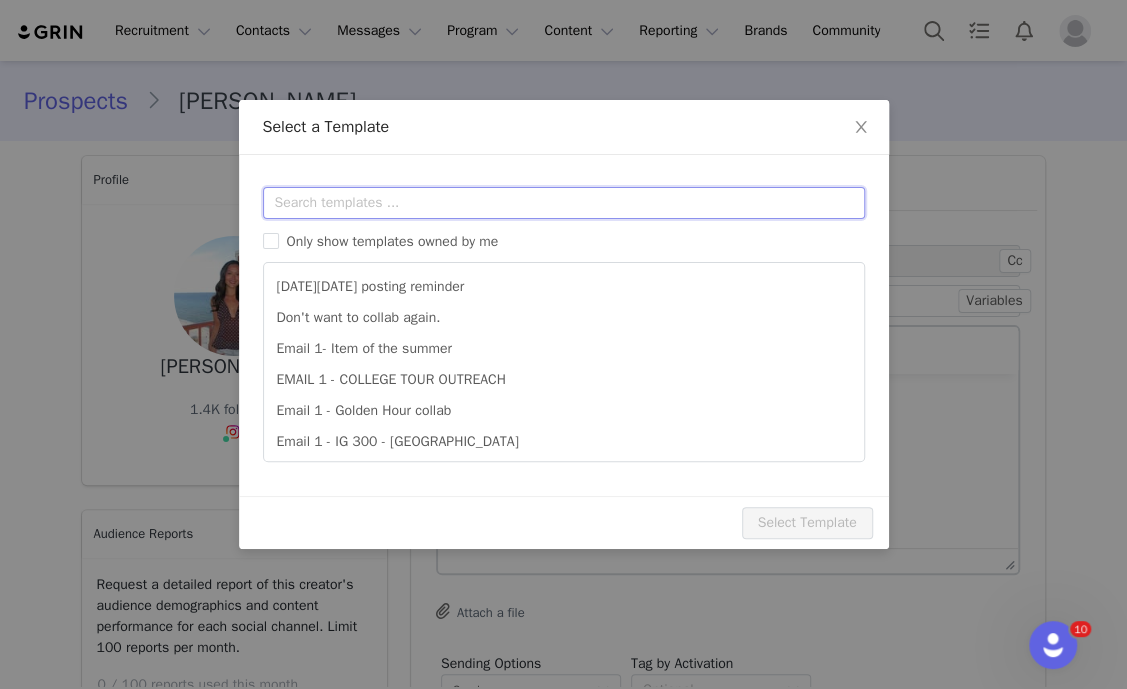 click at bounding box center (564, 203) 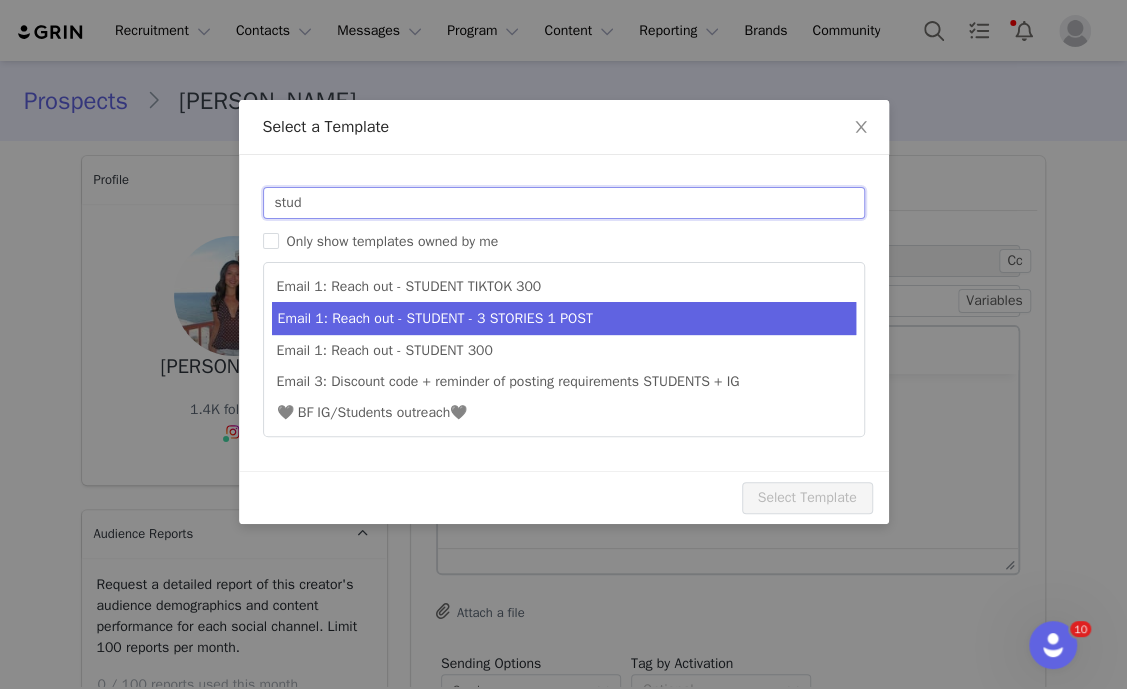 type on "stud" 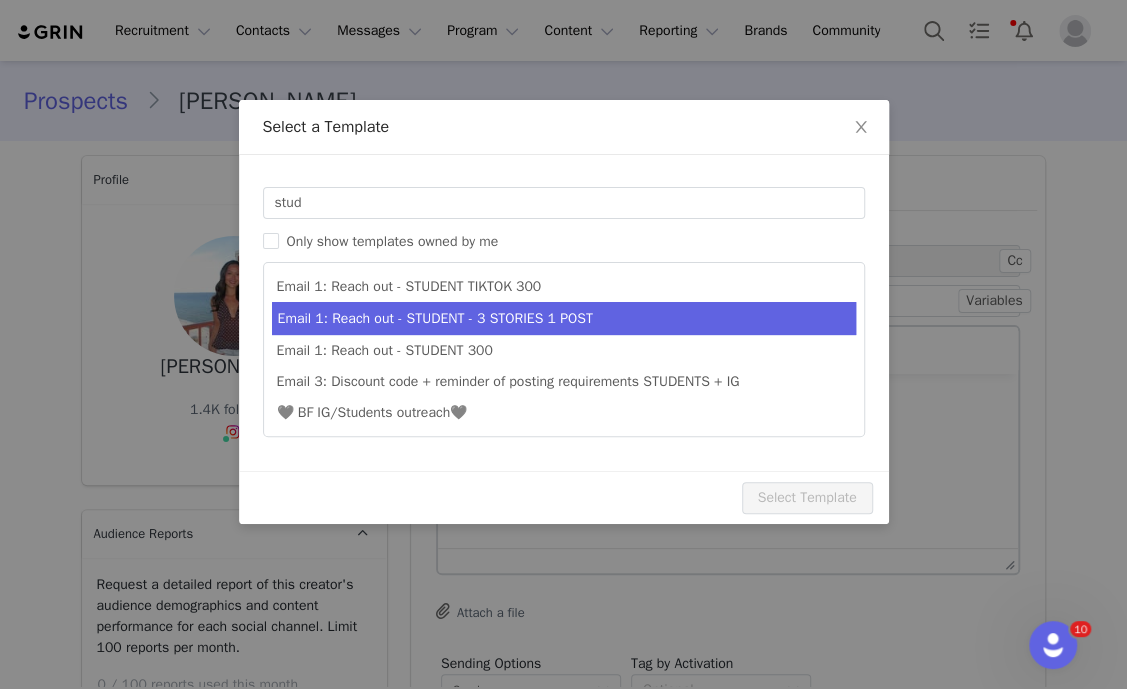 type on "Collab with Edikted" 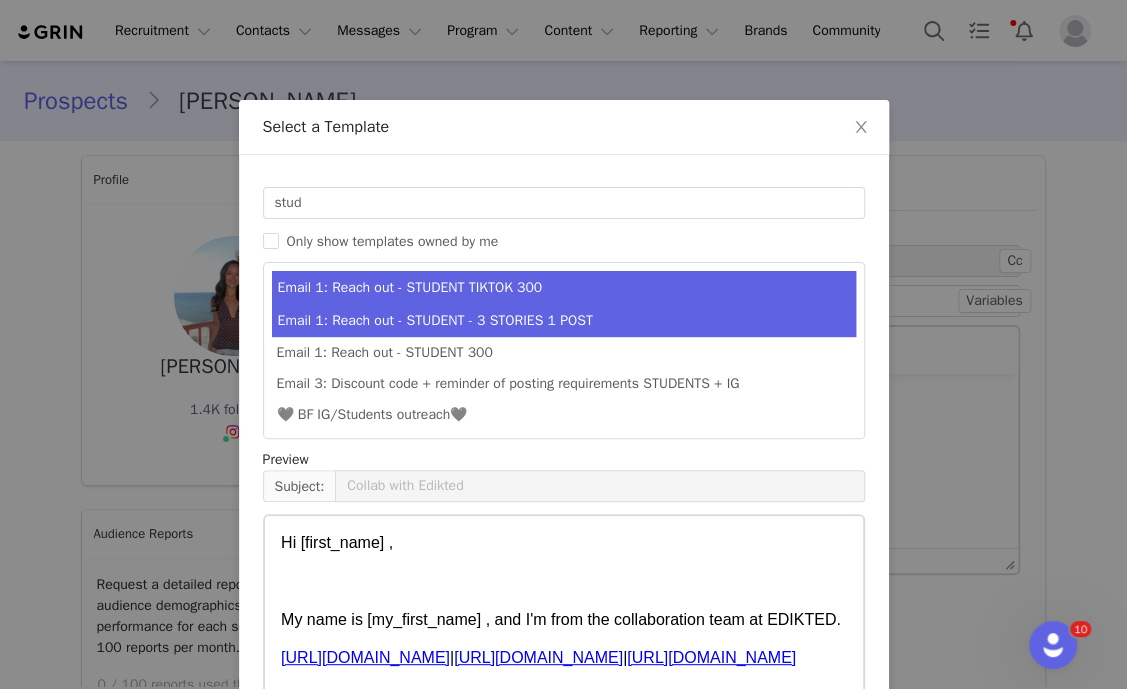 click on "Email 1: Reach out - STUDENT - 3 STORIES 1 POST" at bounding box center (564, 320) 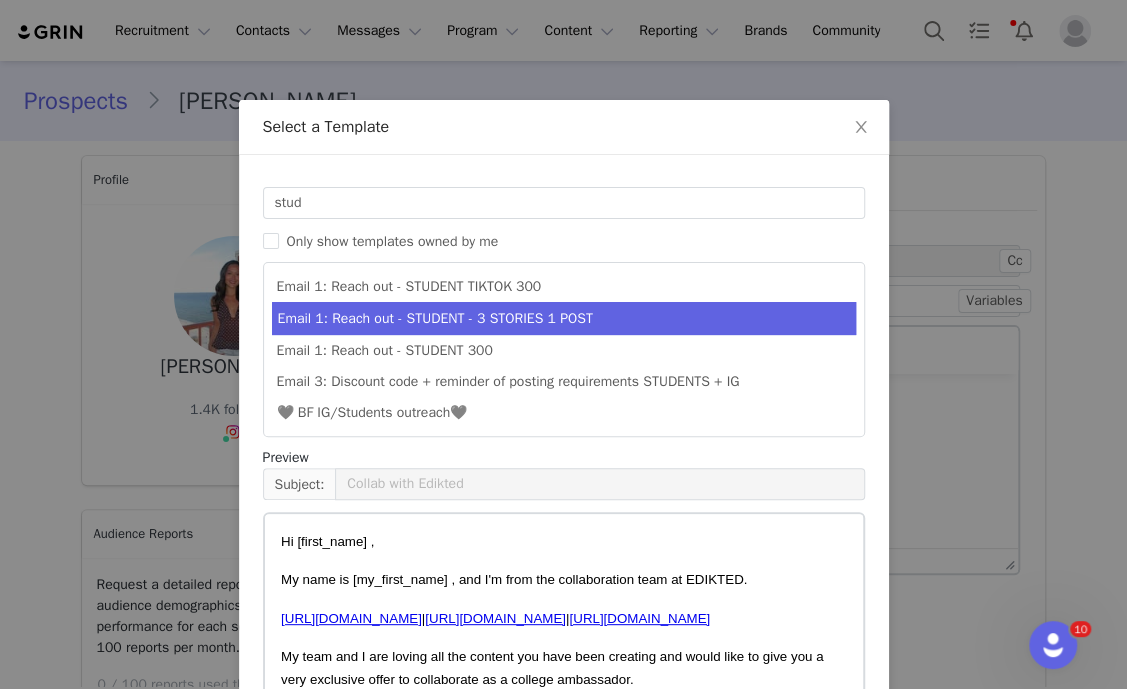 scroll, scrollTop: 172, scrollLeft: 0, axis: vertical 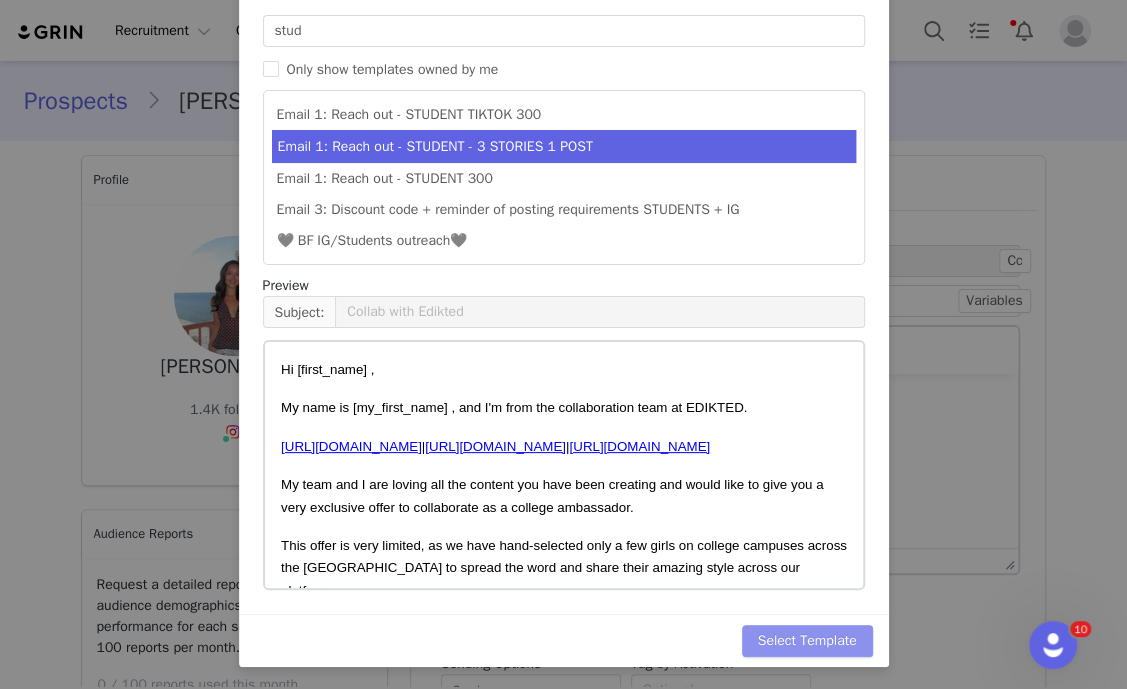 click on "Select Template" at bounding box center (807, 641) 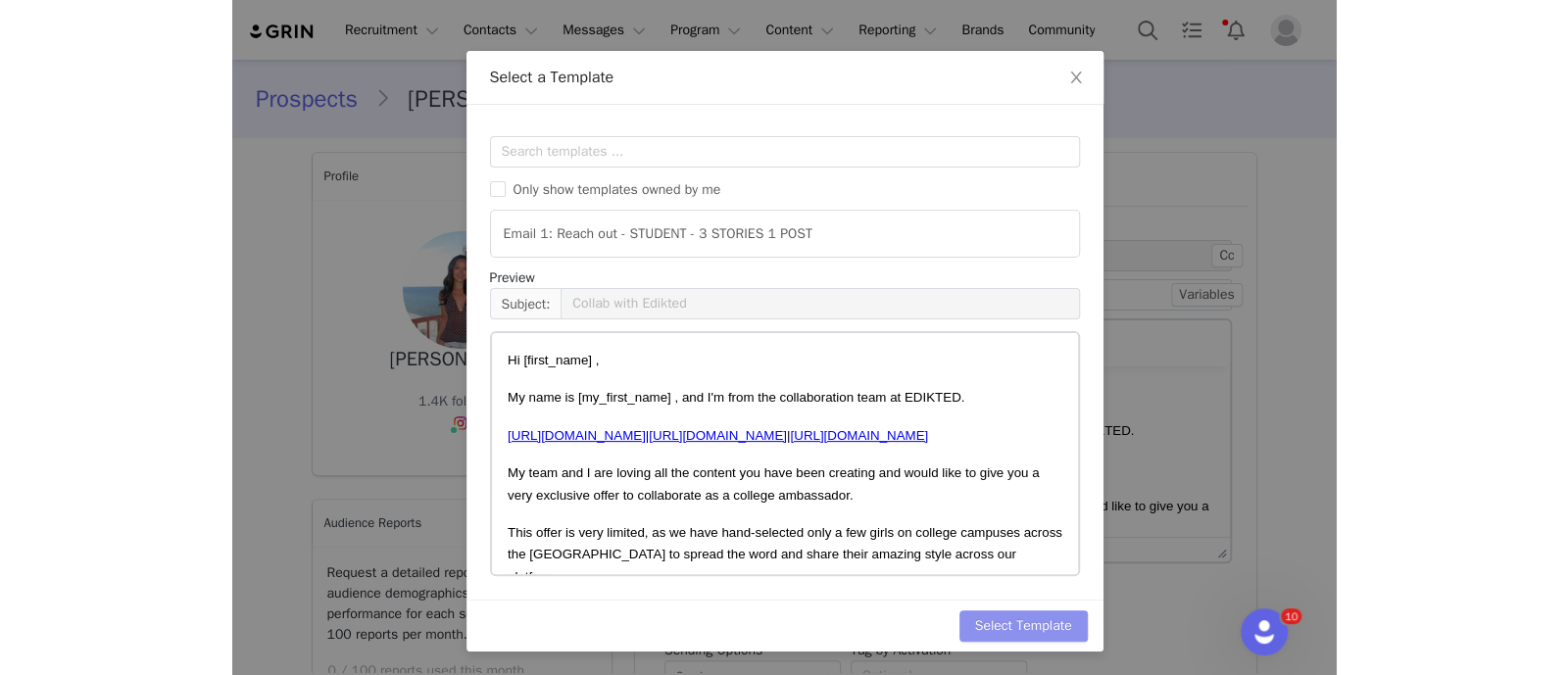 scroll, scrollTop: 0, scrollLeft: 0, axis: both 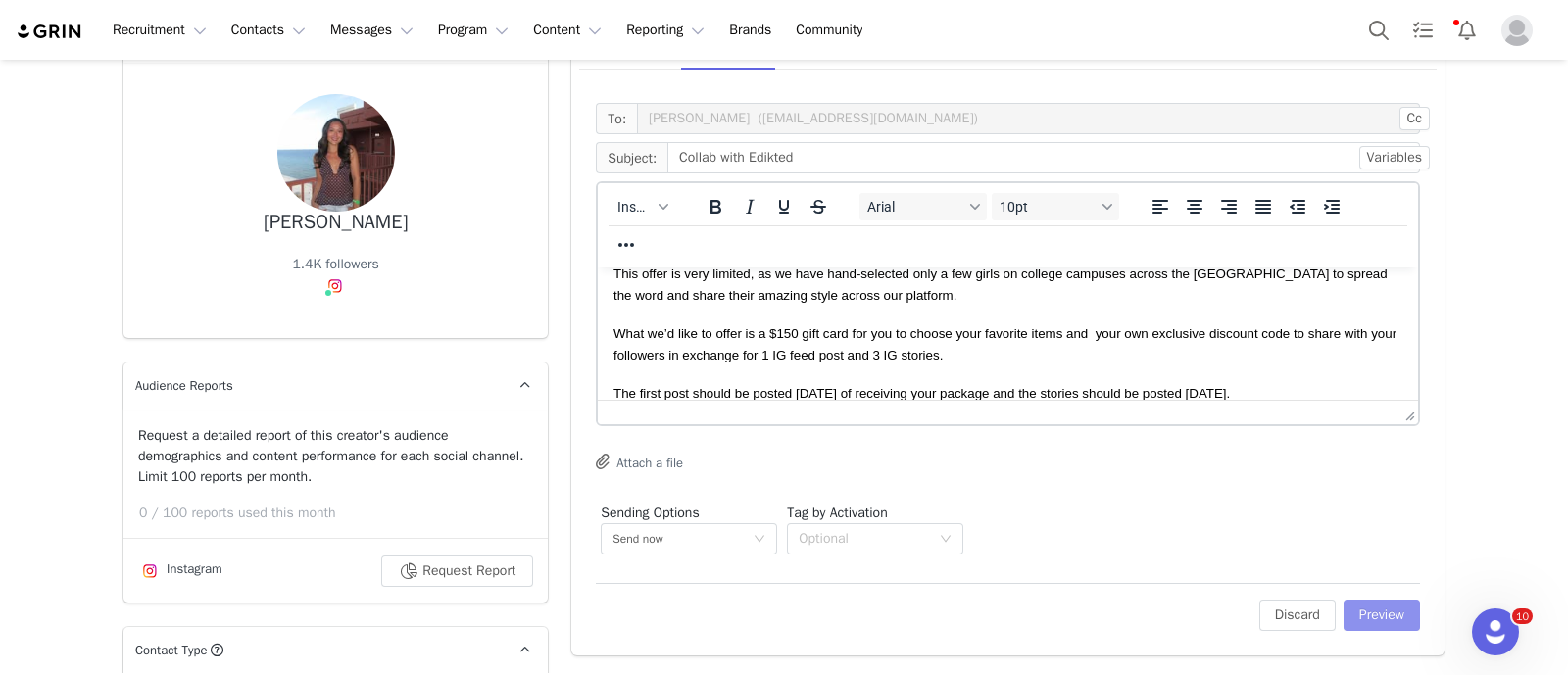 click on "Preview" at bounding box center [1382, 615] 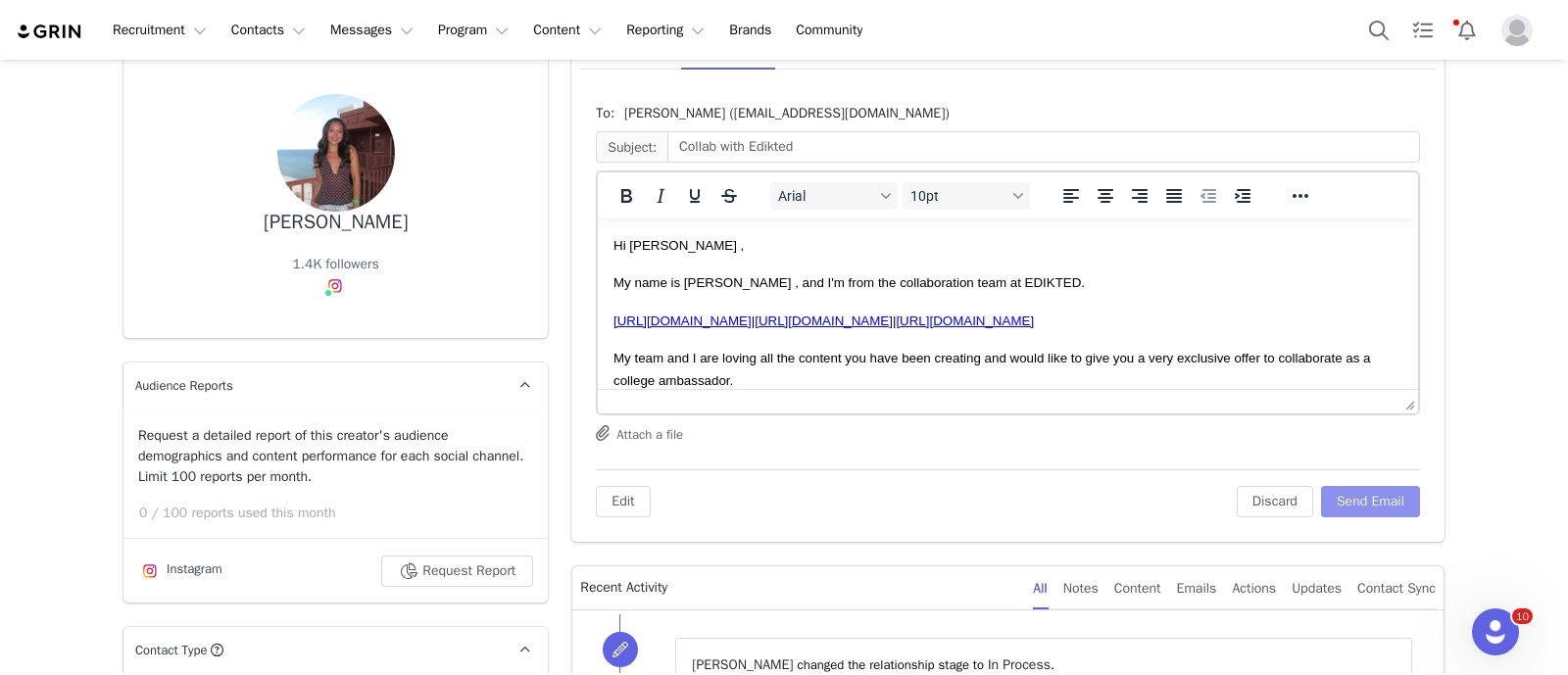 scroll, scrollTop: 0, scrollLeft: 0, axis: both 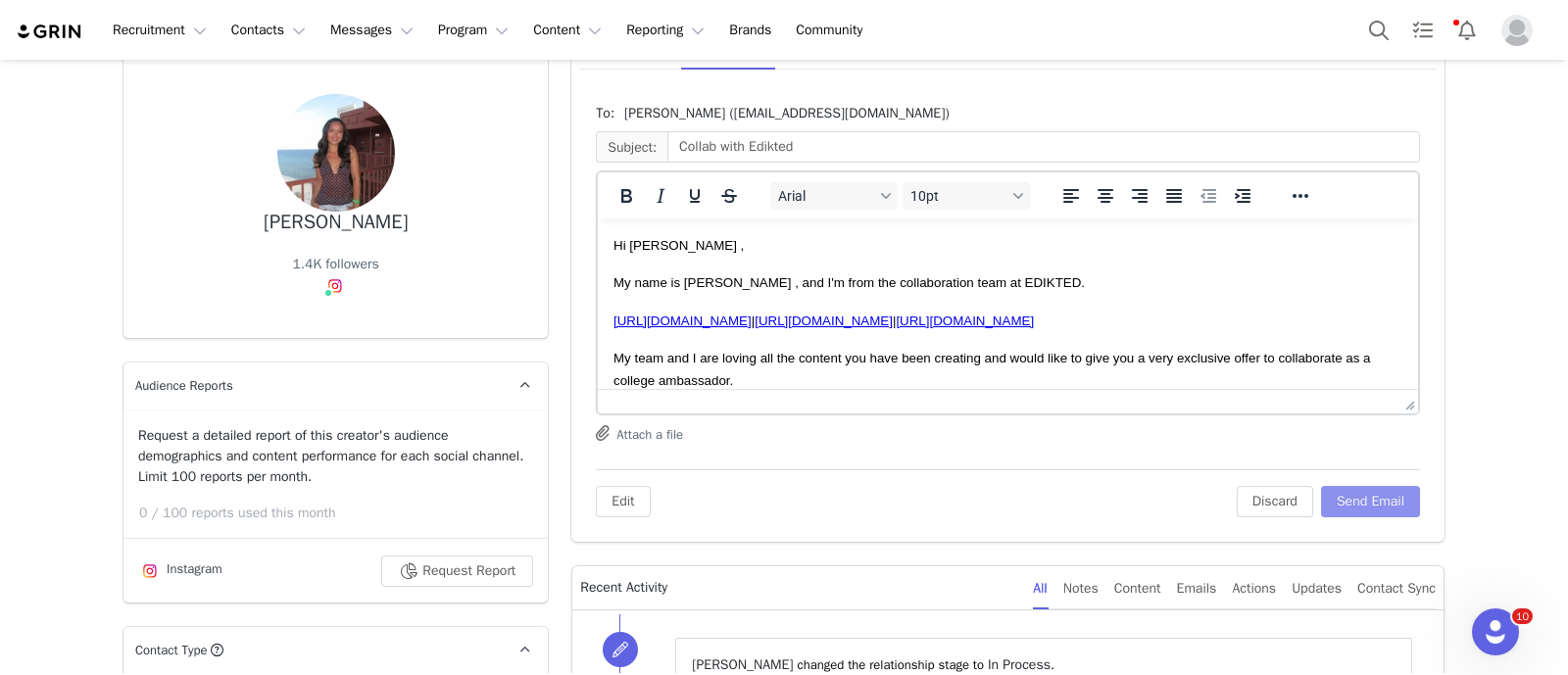 click on "Send Email" at bounding box center [1370, 502] 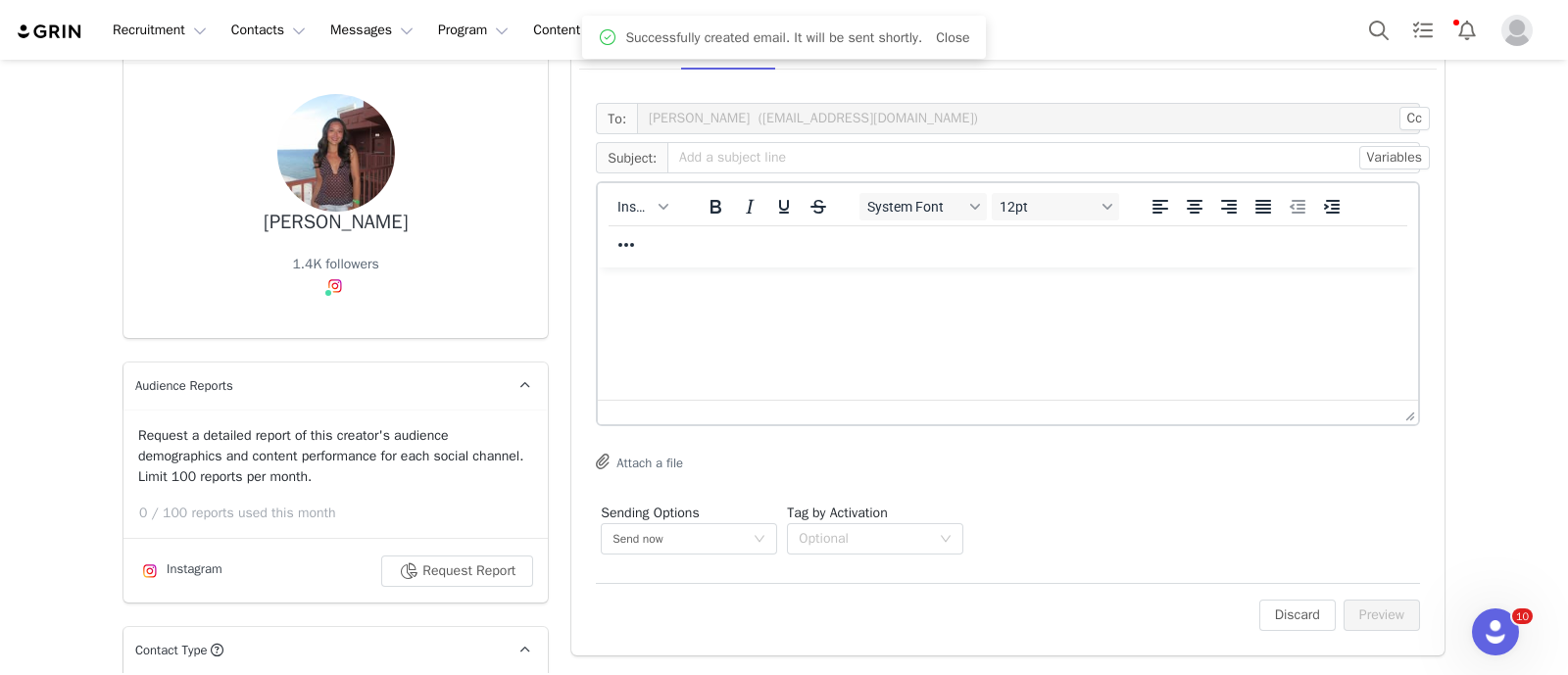 scroll, scrollTop: 0, scrollLeft: 0, axis: both 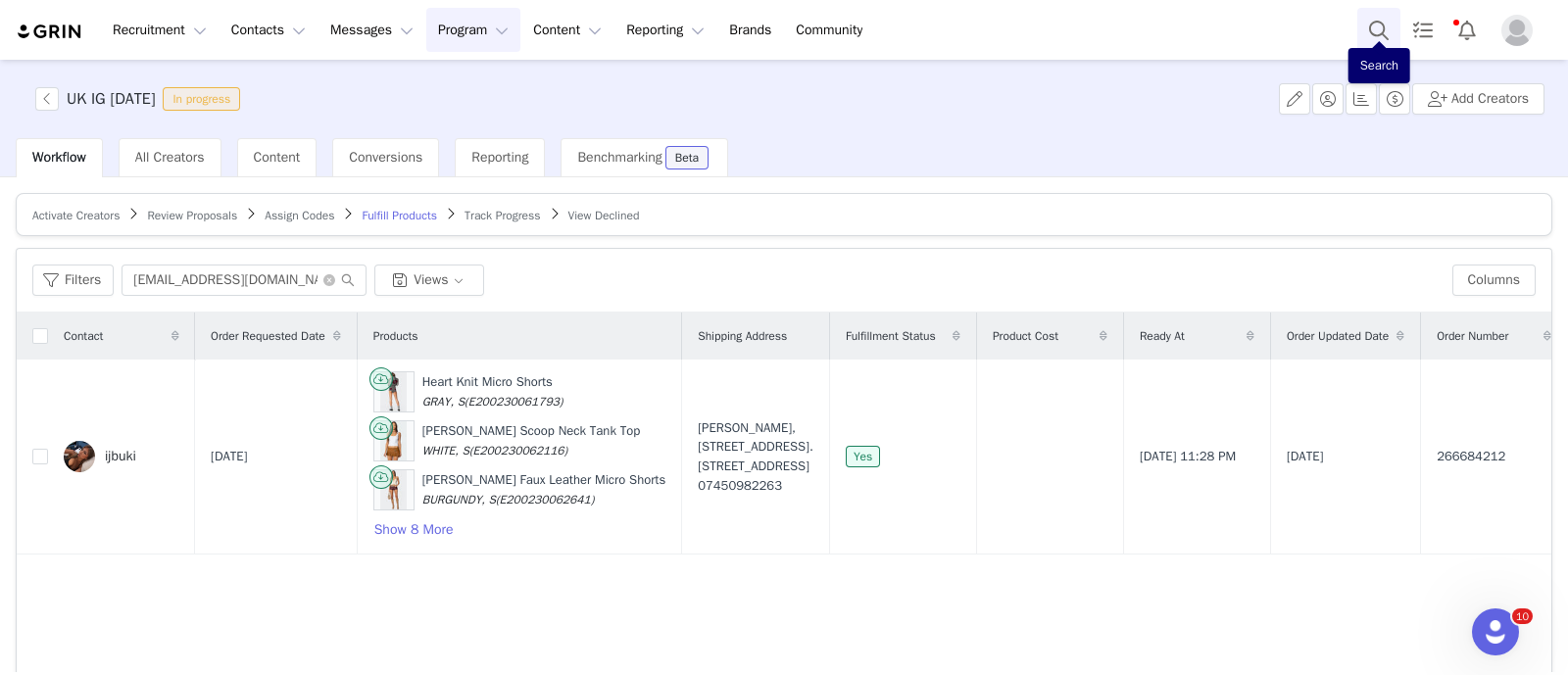 click at bounding box center (1379, 29) 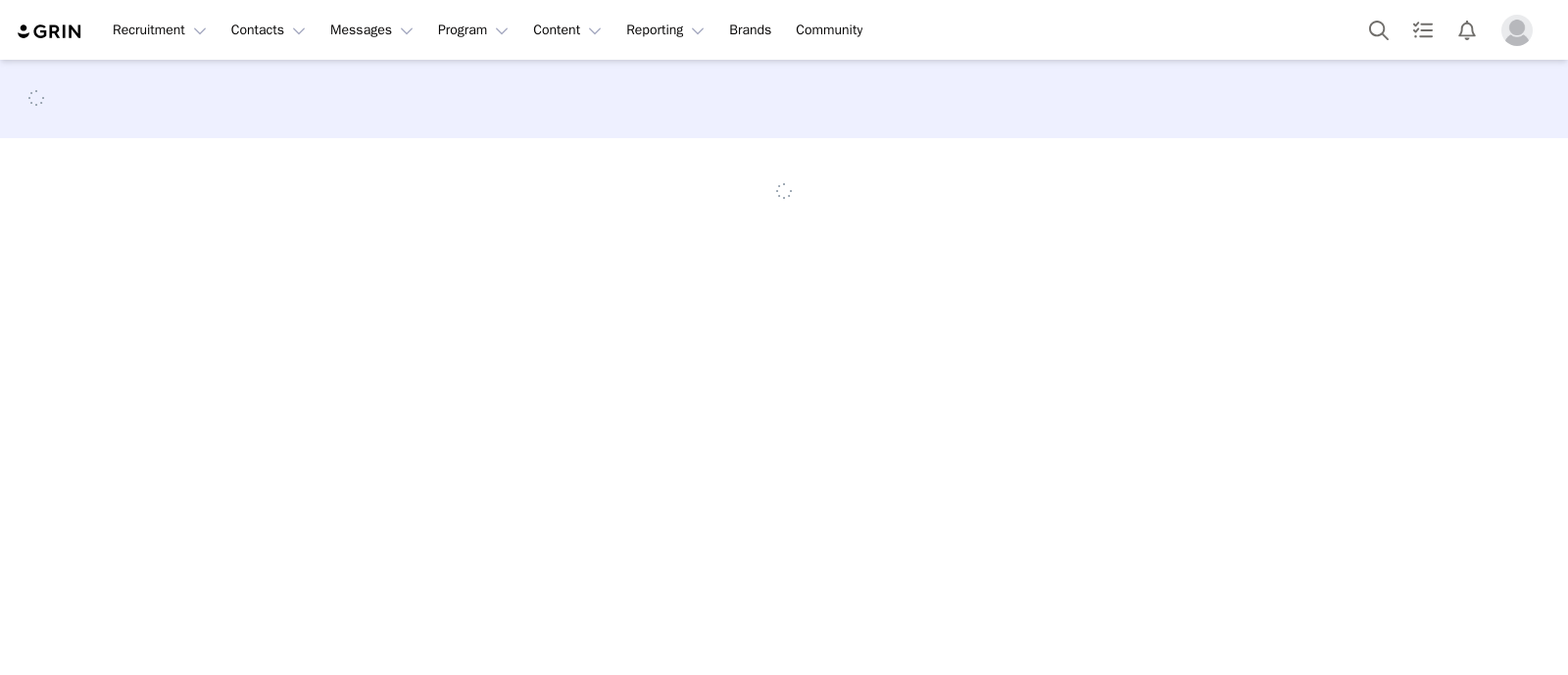 scroll, scrollTop: 0, scrollLeft: 0, axis: both 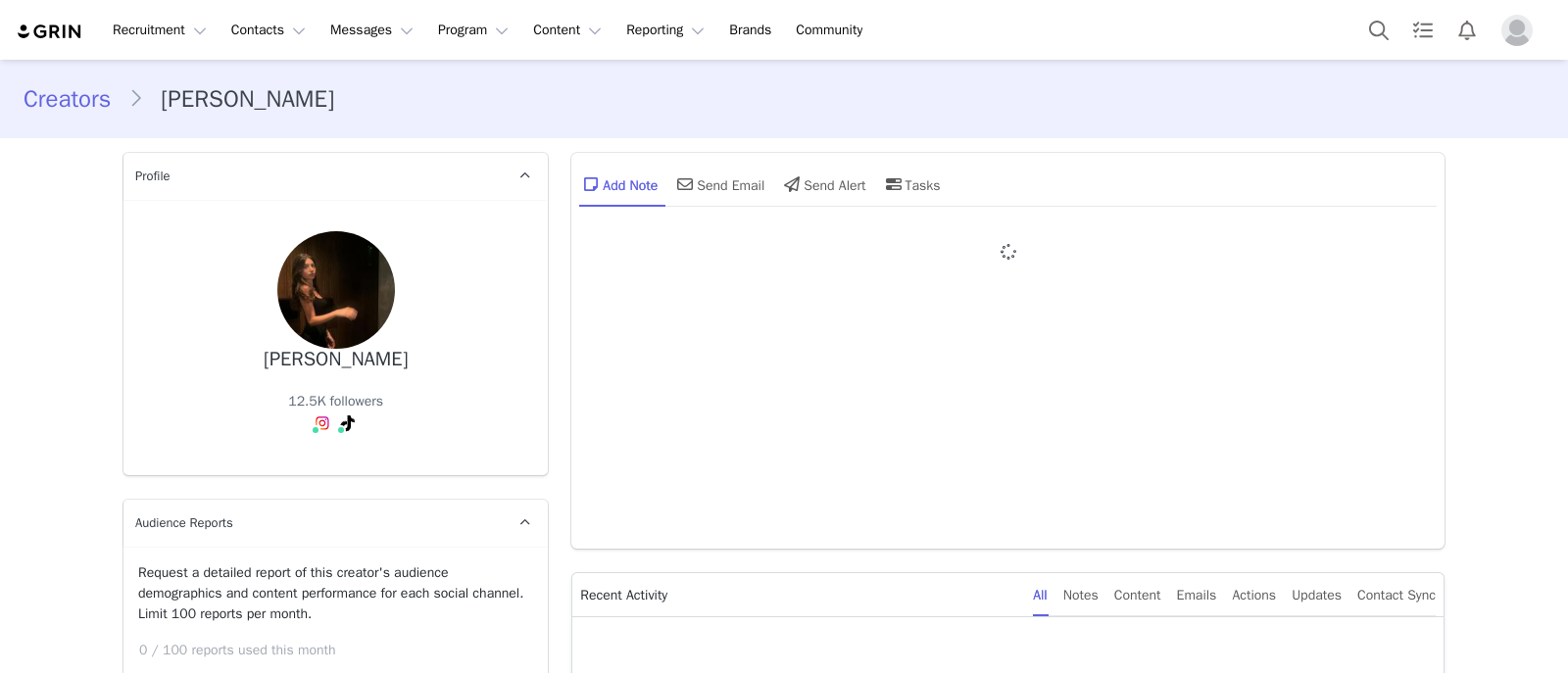 type on "+1 ([GEOGRAPHIC_DATA])" 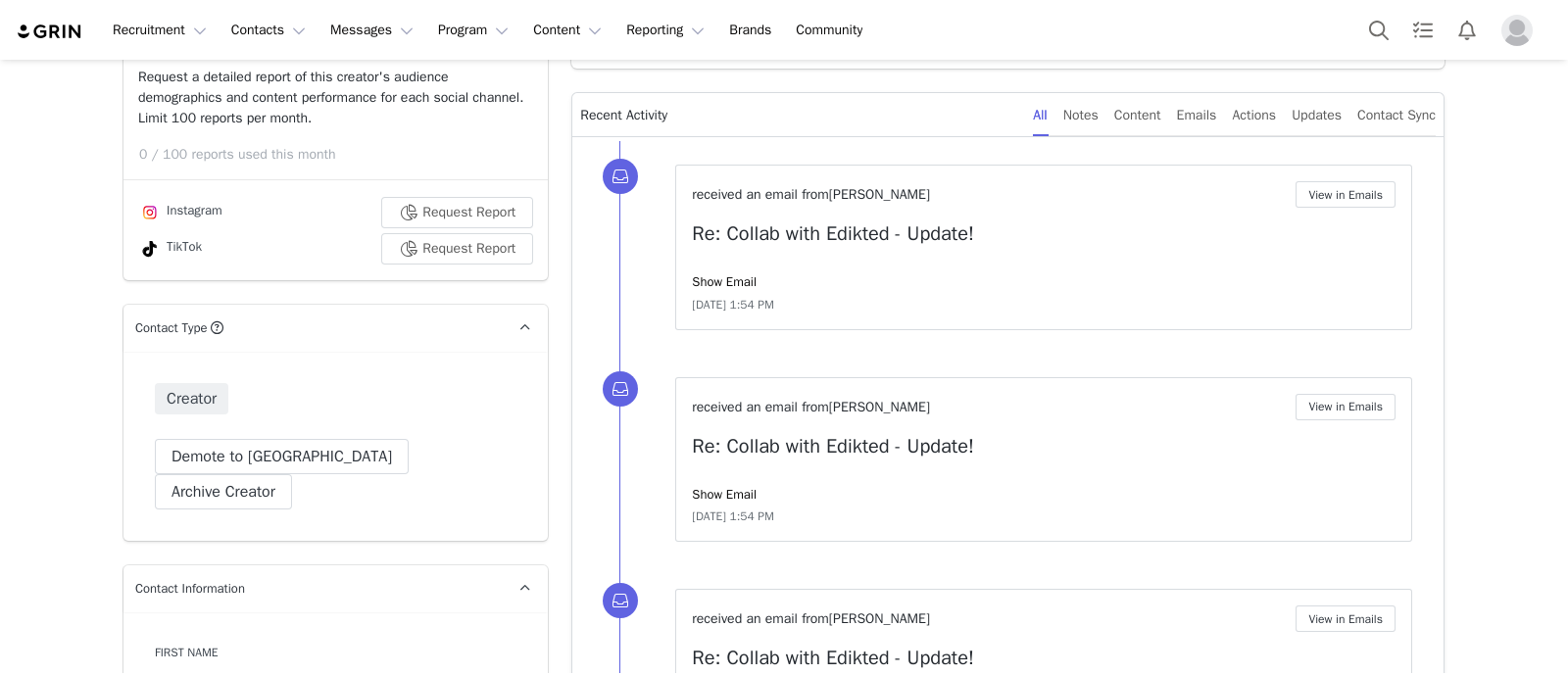 scroll, scrollTop: 592, scrollLeft: 0, axis: vertical 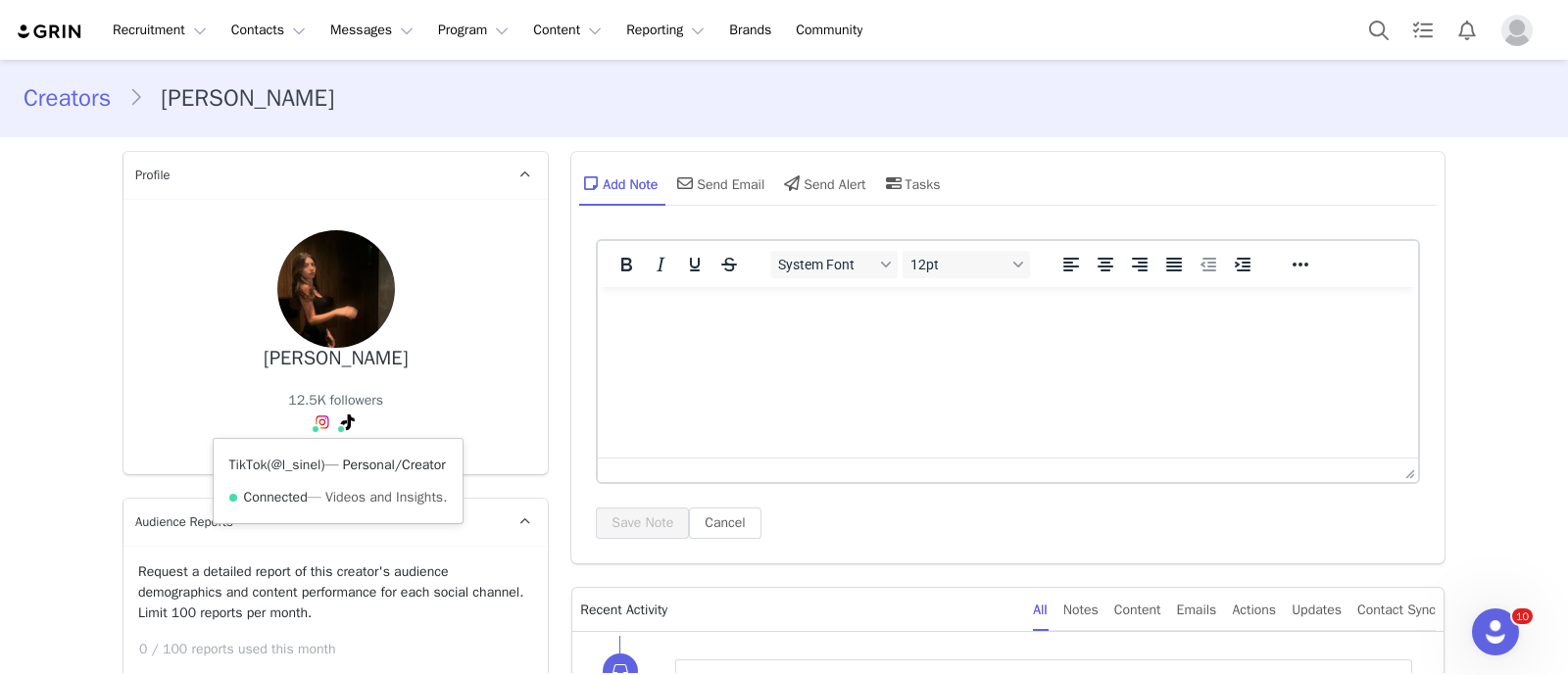 click on "@l_sinel" at bounding box center [296, 464] 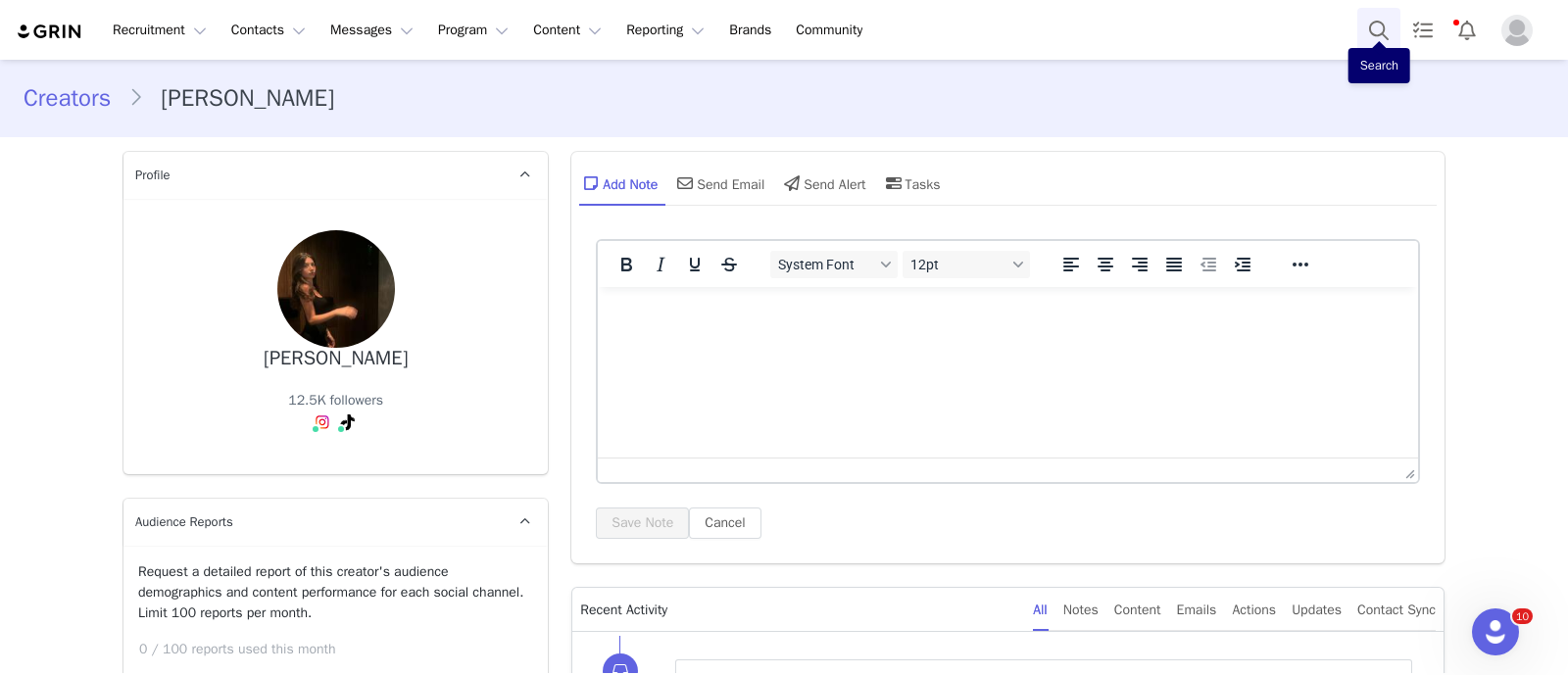 click at bounding box center [1379, 29] 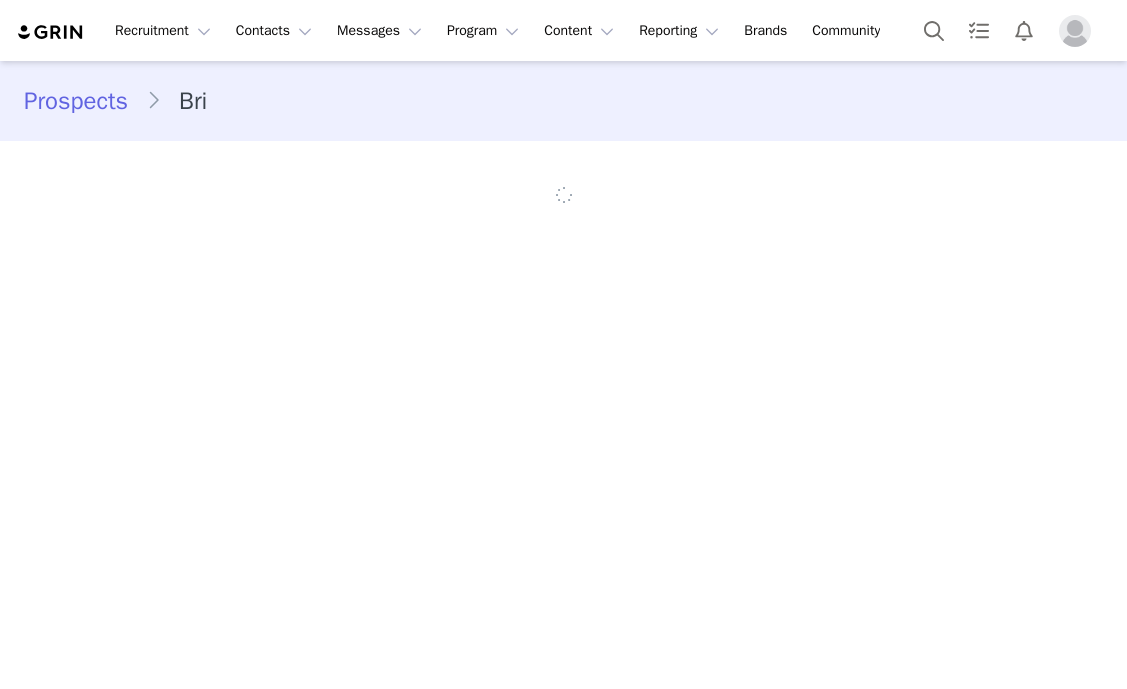 scroll, scrollTop: 0, scrollLeft: 0, axis: both 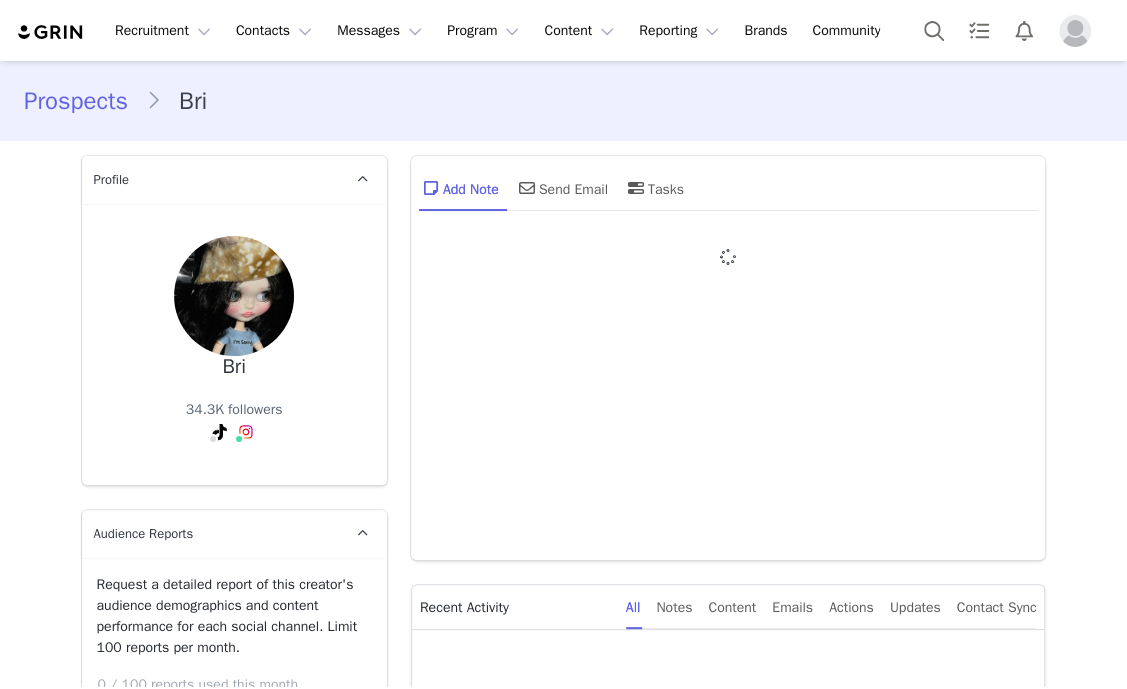 type on "+1 ([GEOGRAPHIC_DATA])" 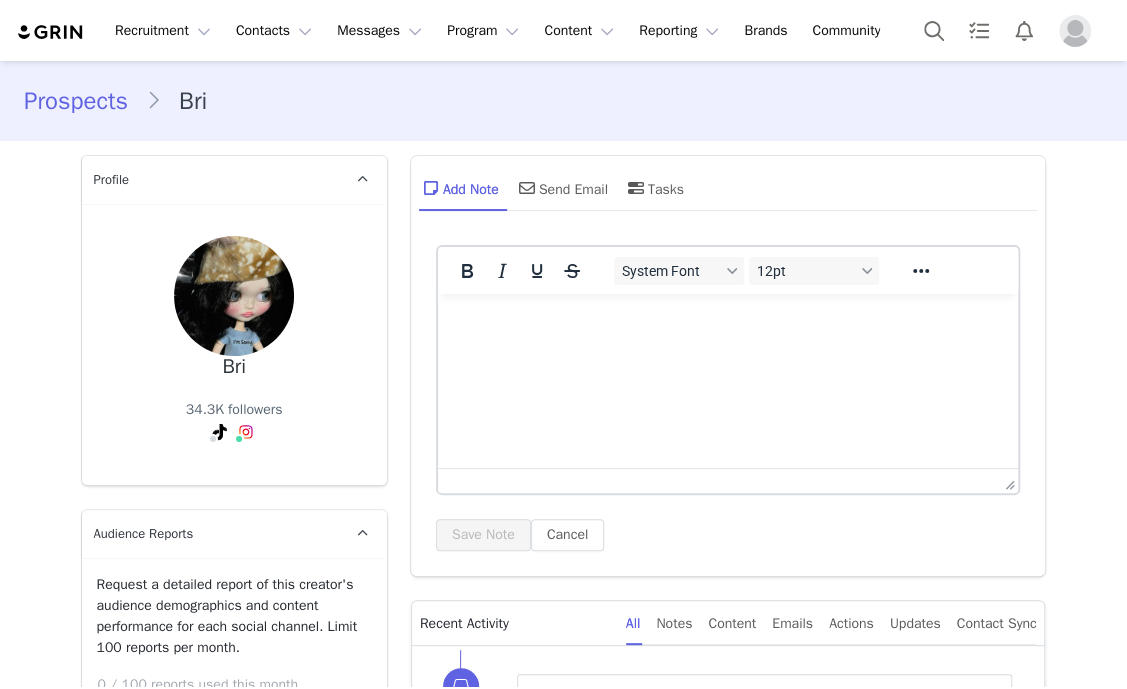 scroll, scrollTop: 0, scrollLeft: 0, axis: both 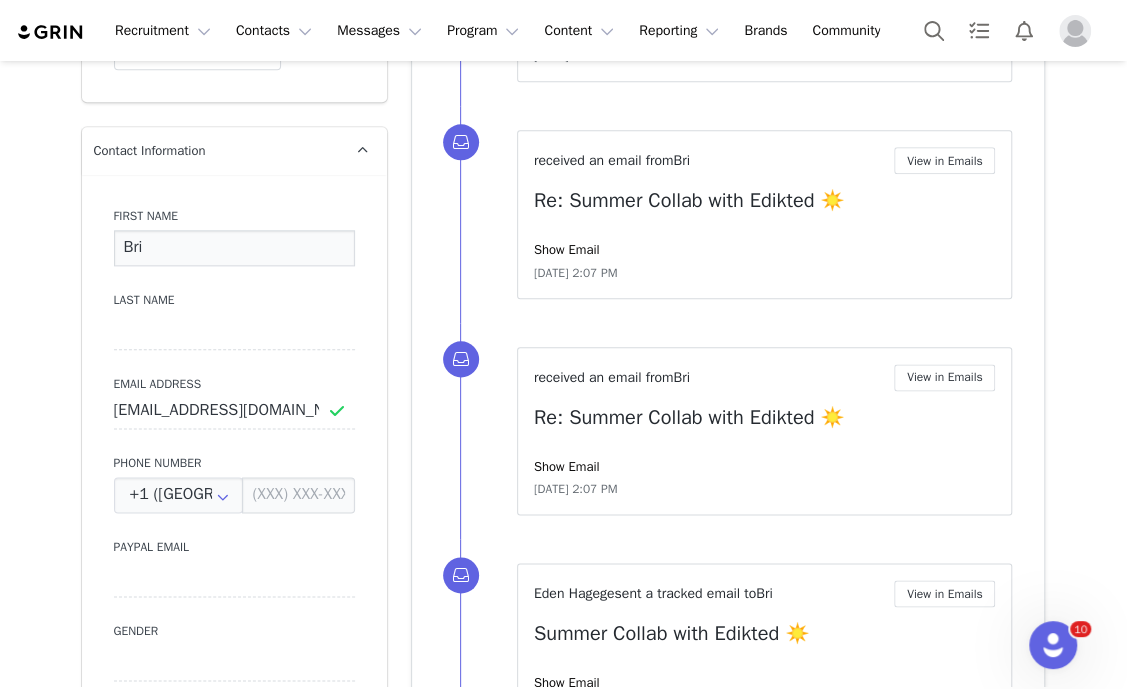 click on "Bri" at bounding box center [234, 248] 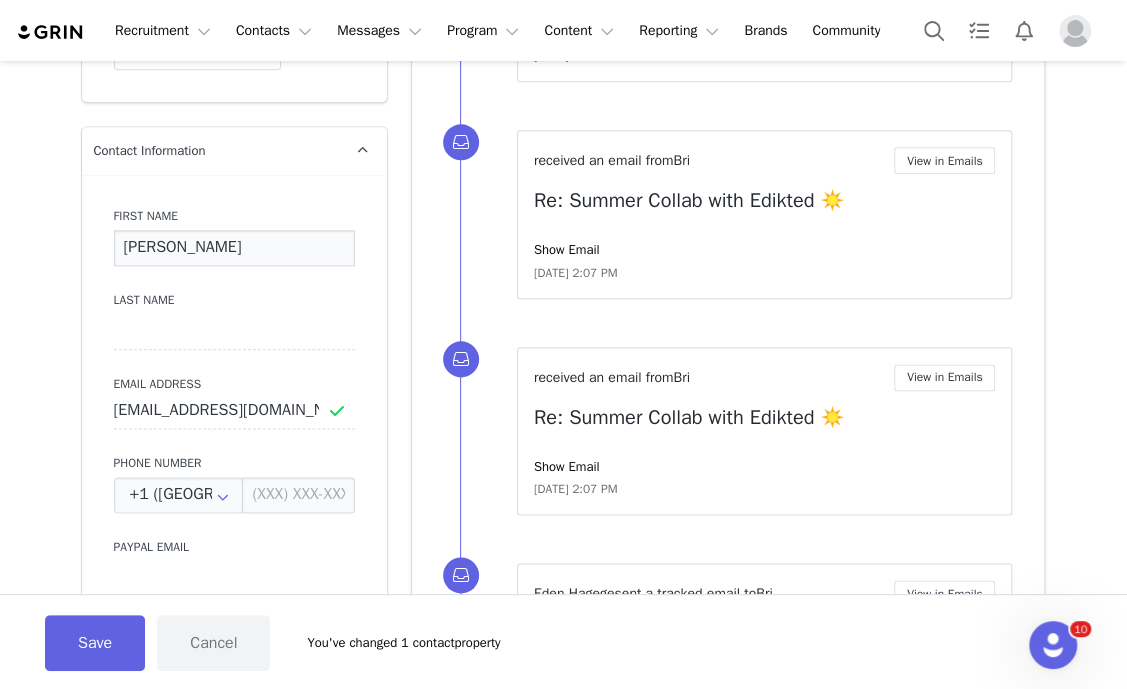 type on "[PERSON_NAME]" 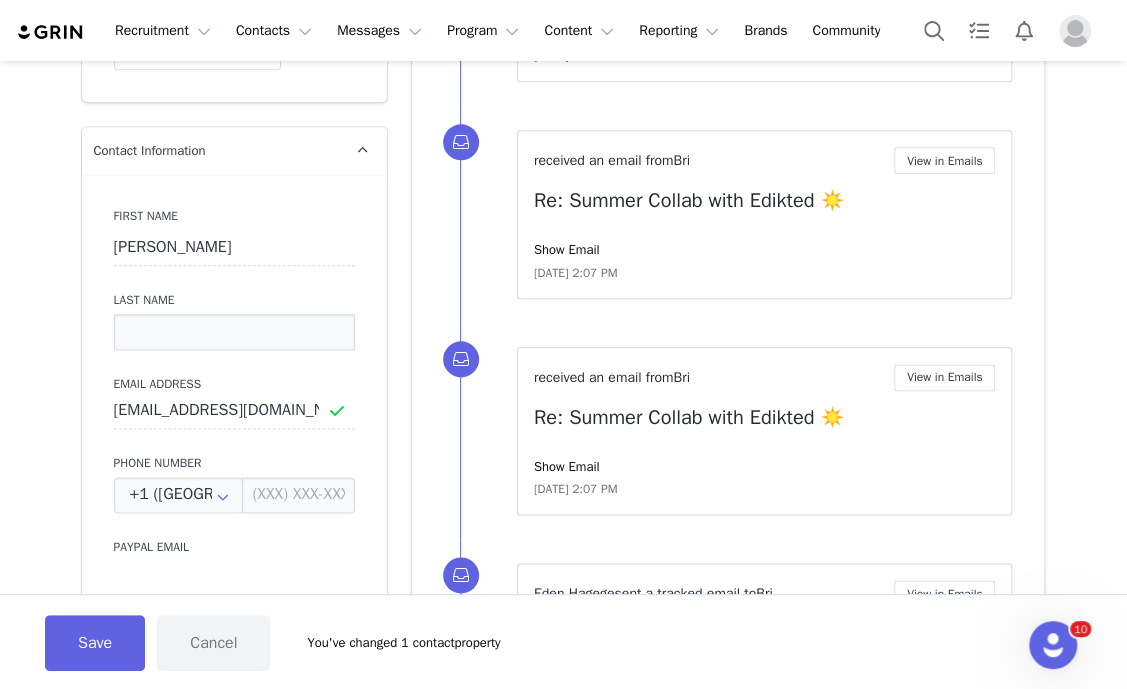 click at bounding box center (234, 332) 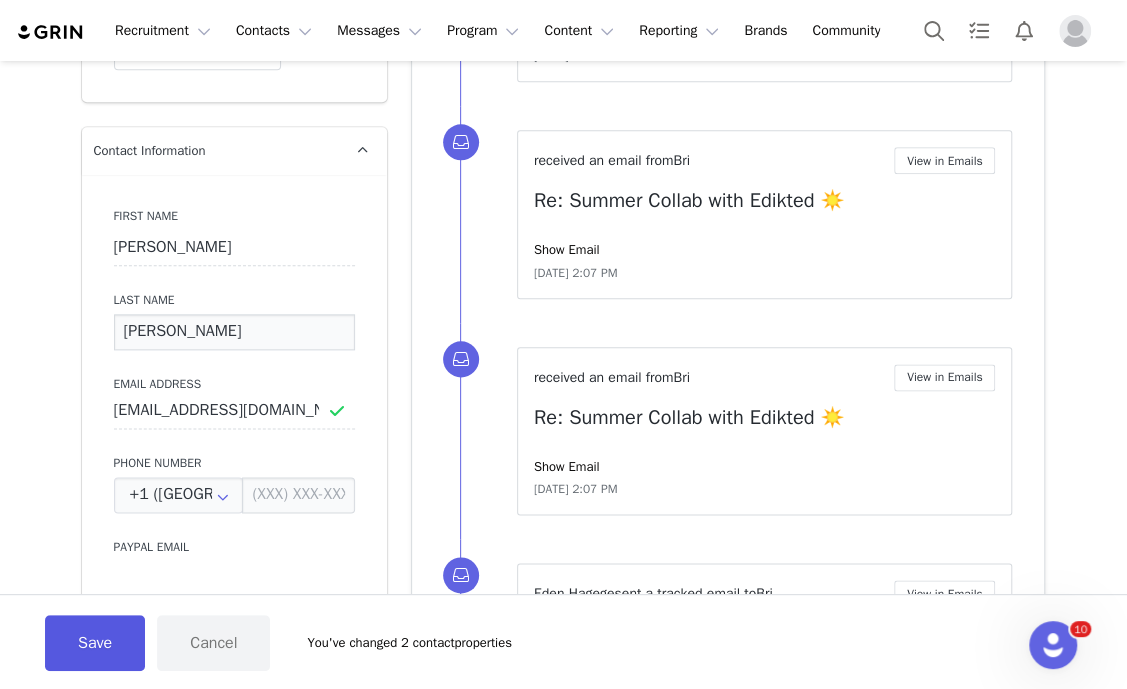type on "[PERSON_NAME]" 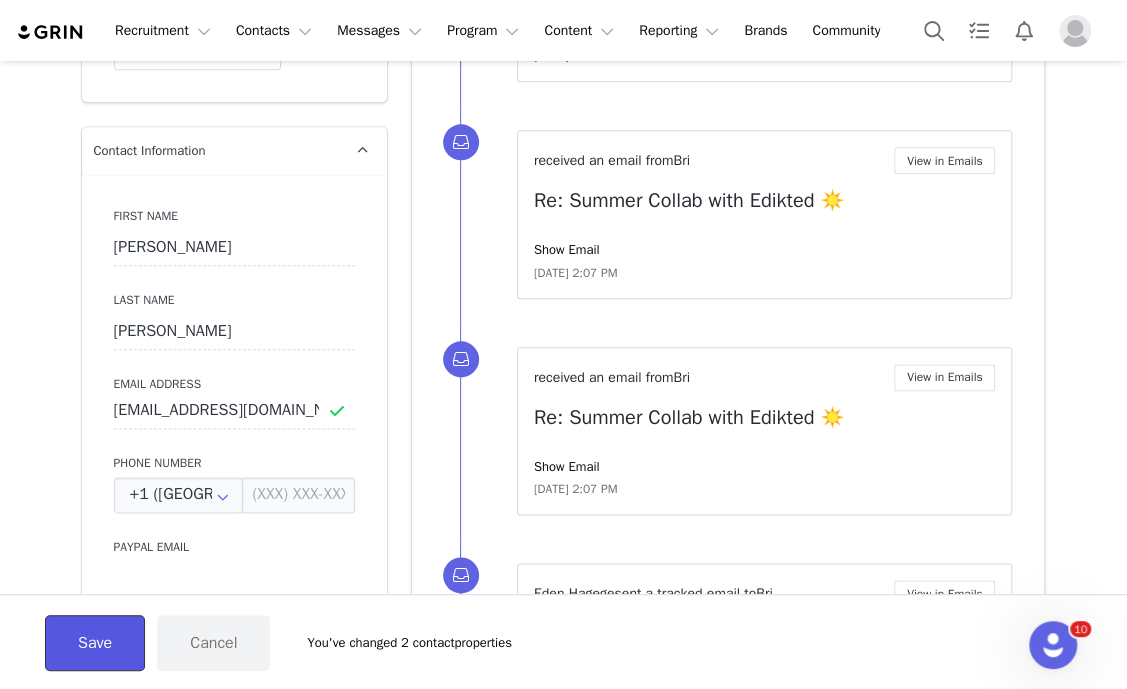 click on "Save" at bounding box center [95, 643] 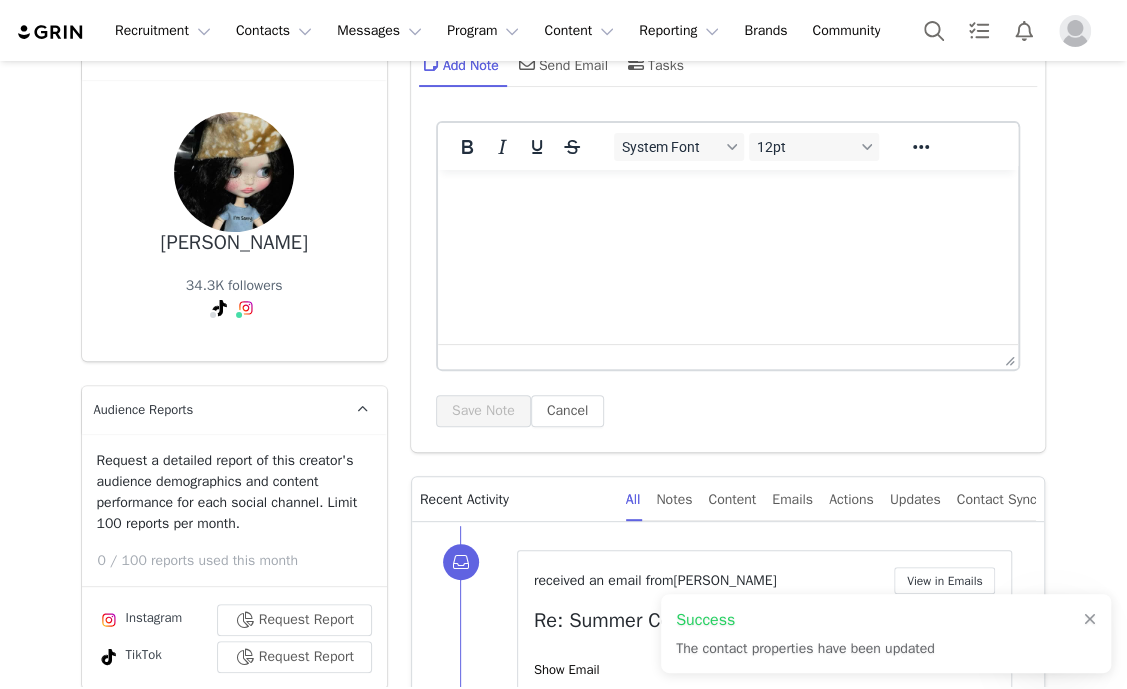 scroll, scrollTop: 122, scrollLeft: 0, axis: vertical 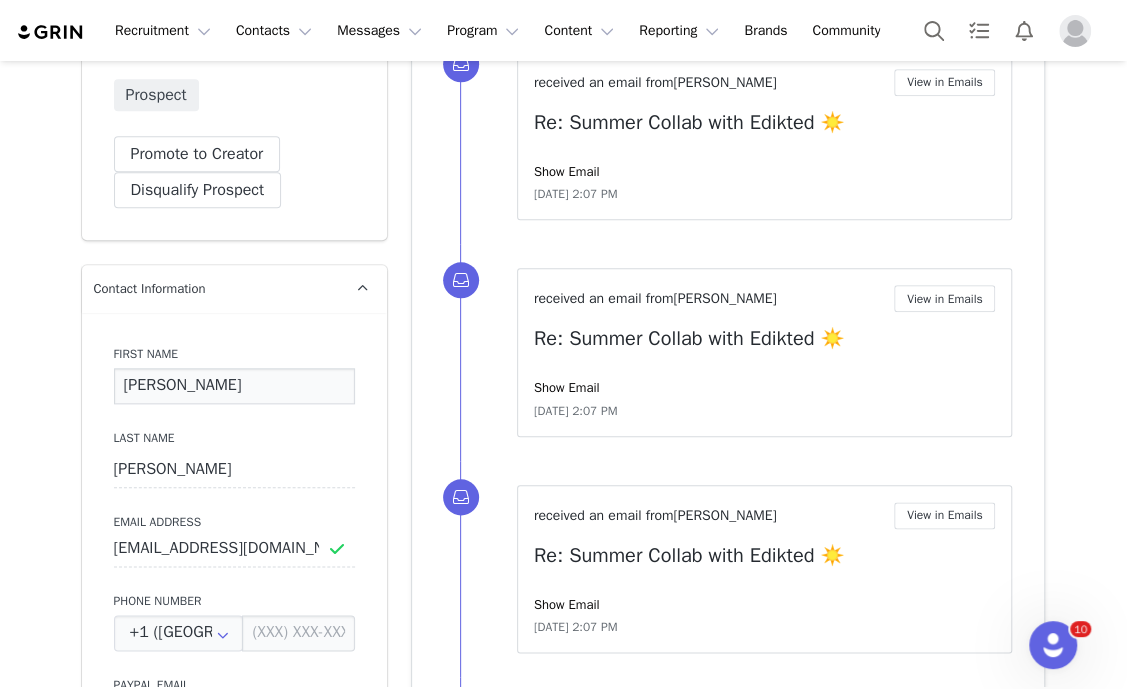 click on "[PERSON_NAME]" at bounding box center [234, 386] 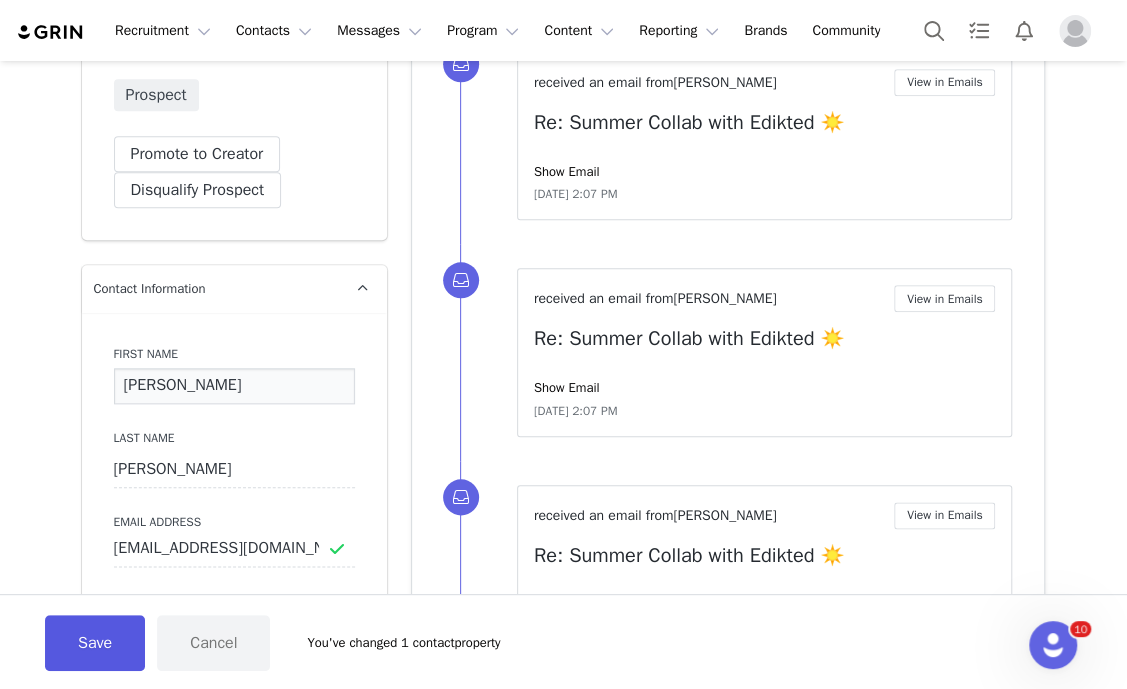 type on "[PERSON_NAME]" 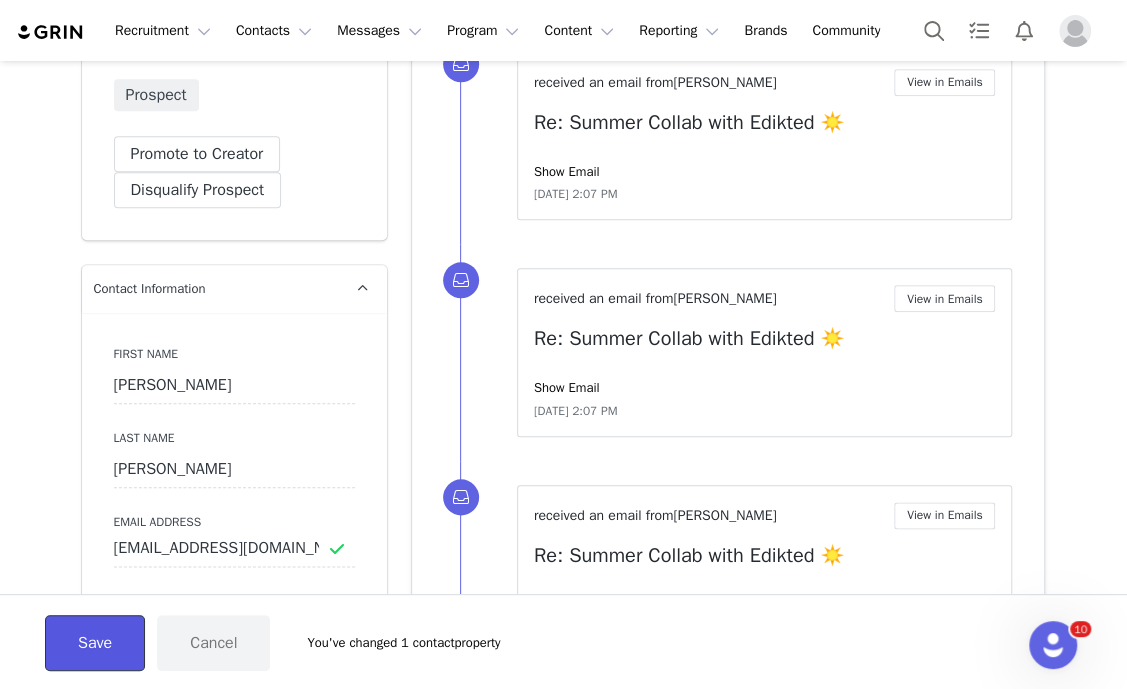 click on "Save" at bounding box center (95, 643) 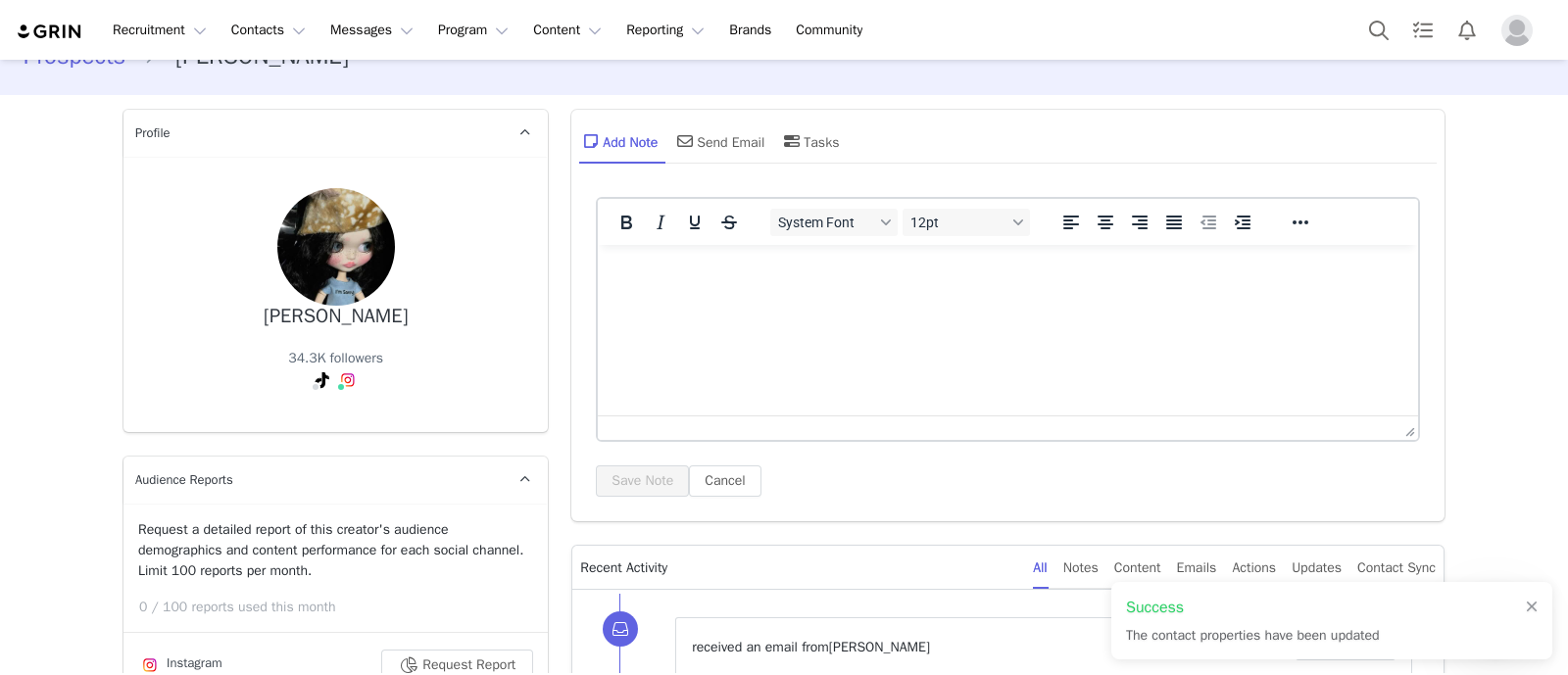 scroll, scrollTop: 0, scrollLeft: 0, axis: both 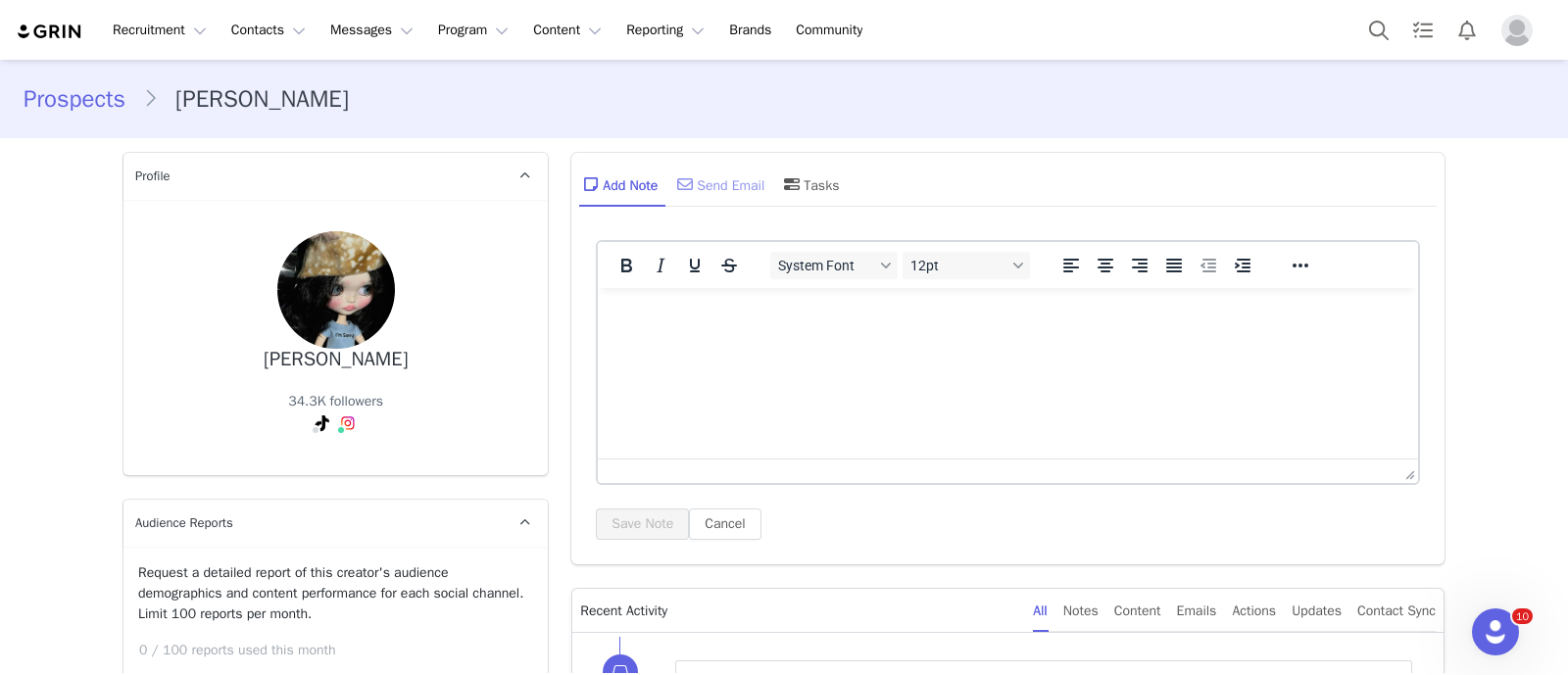 click on "Send Email" at bounding box center (718, 184) 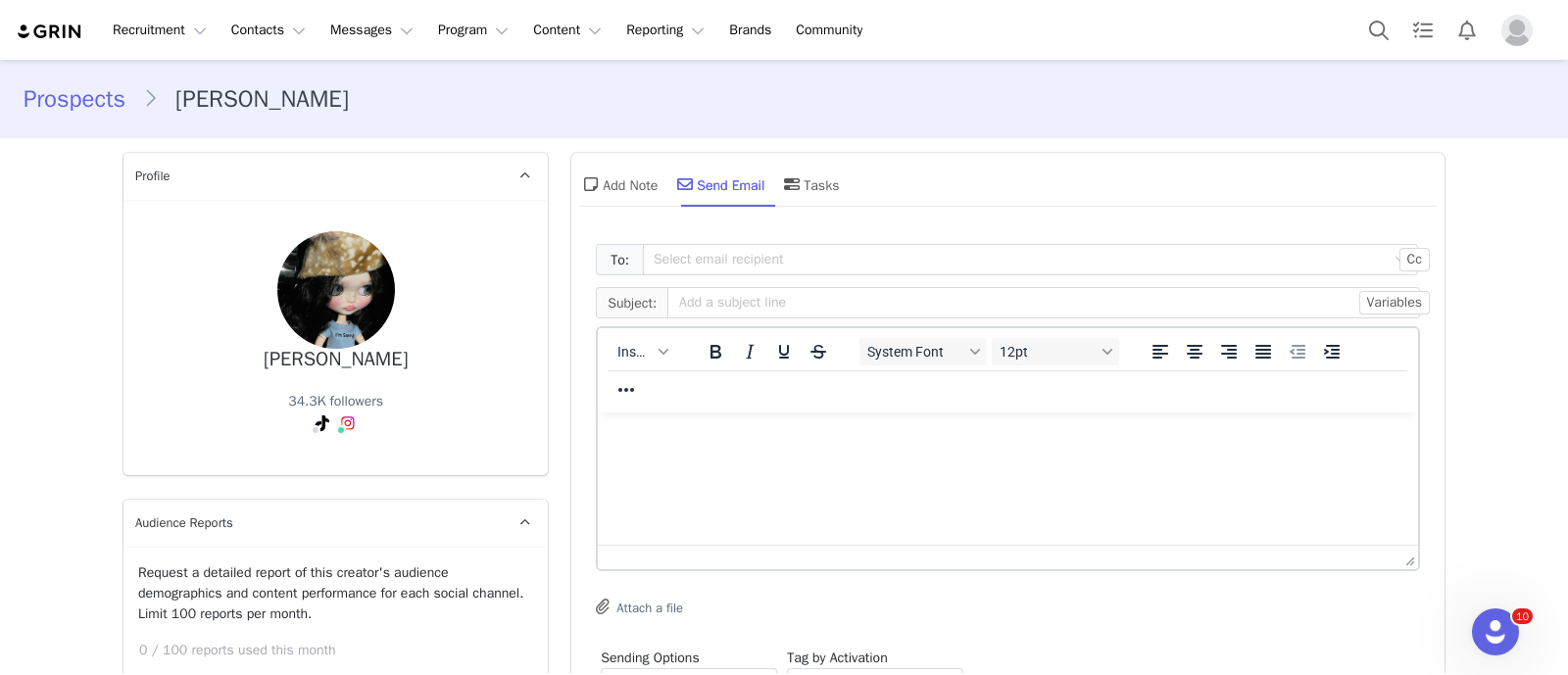 scroll, scrollTop: 0, scrollLeft: 0, axis: both 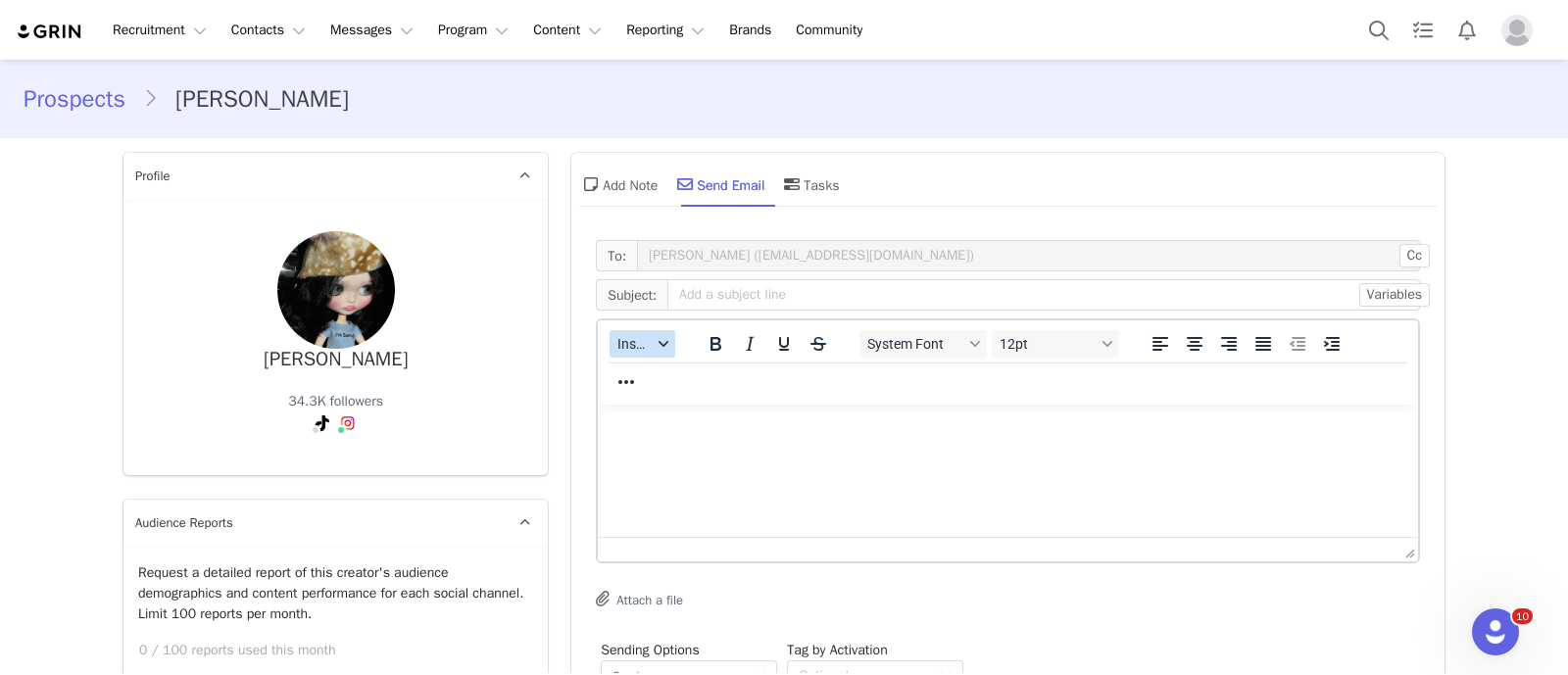 click on "Insert" at bounding box center [642, 344] 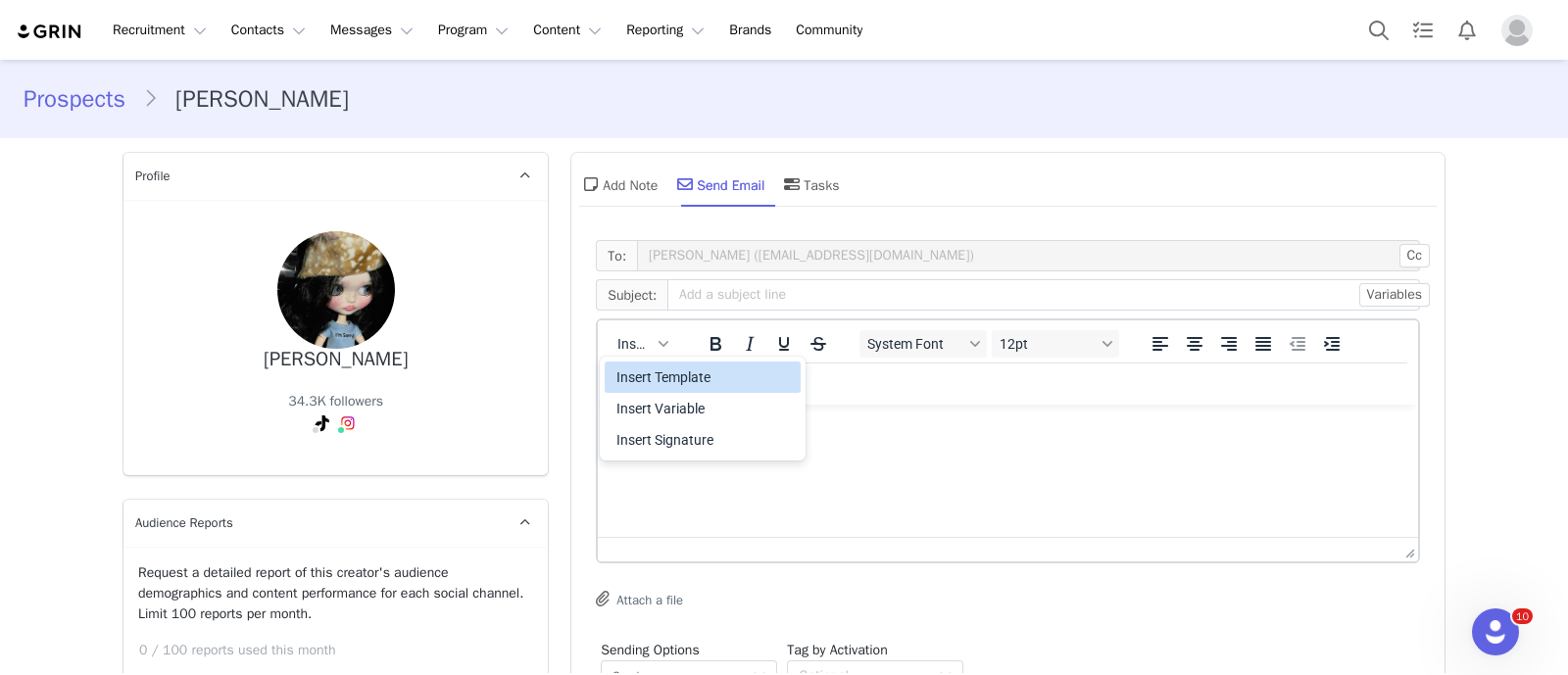 click on "Insert Template" at bounding box center (705, 377) 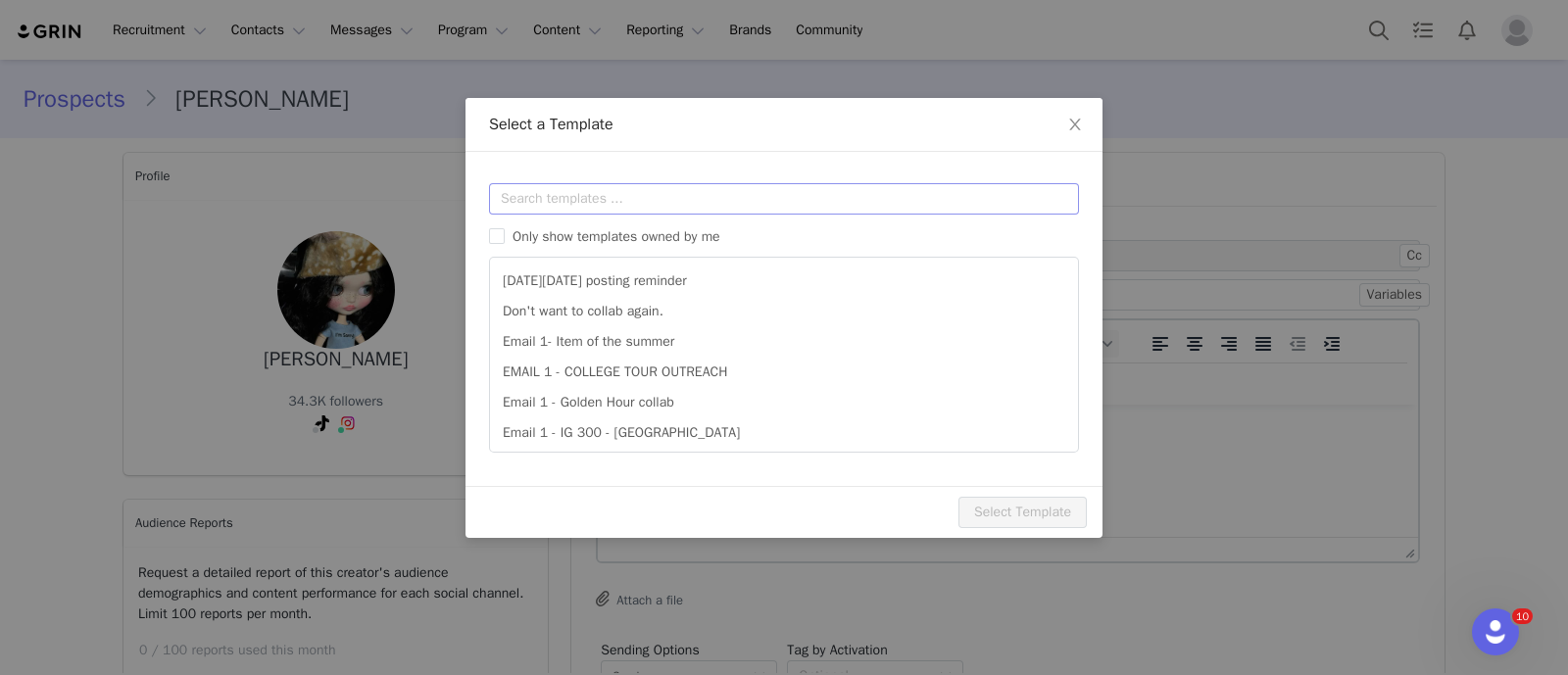 scroll, scrollTop: 0, scrollLeft: 0, axis: both 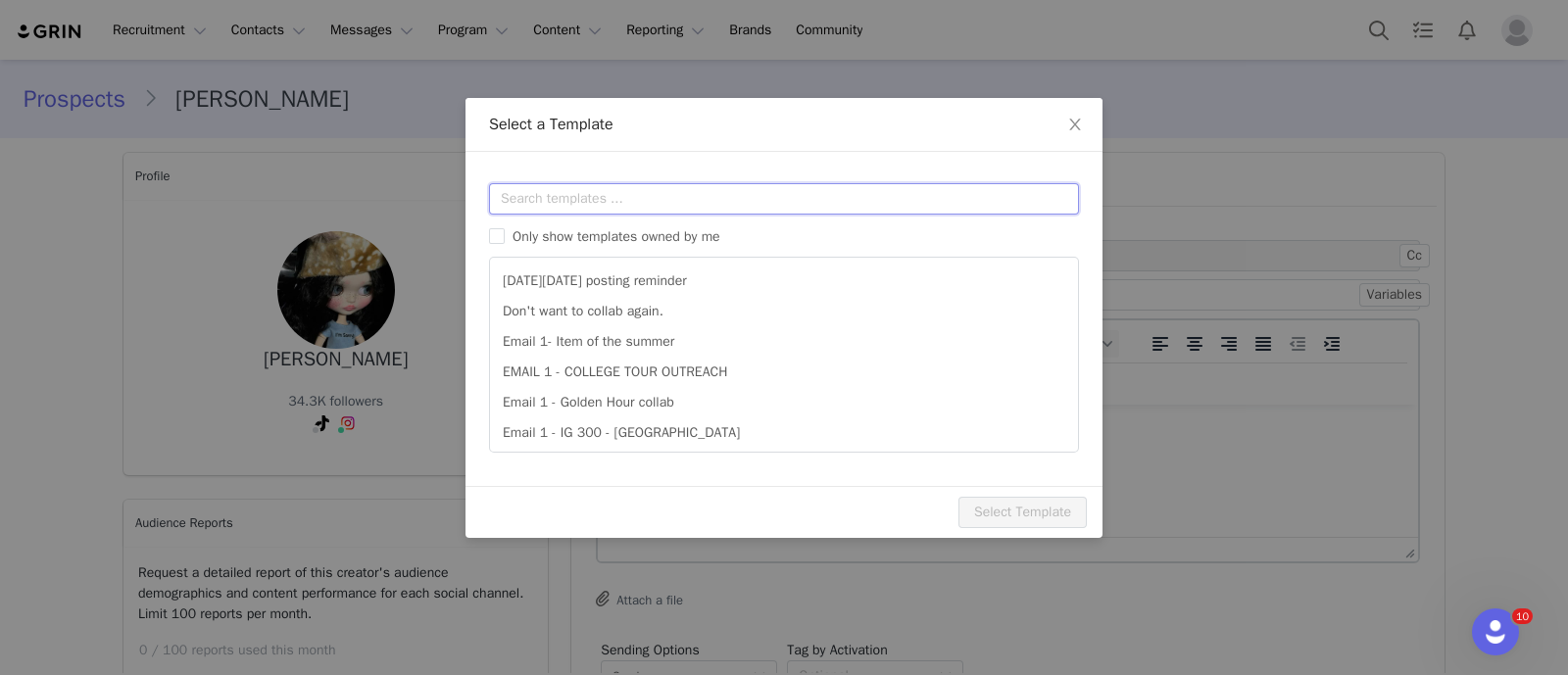 click at bounding box center (784, 199) 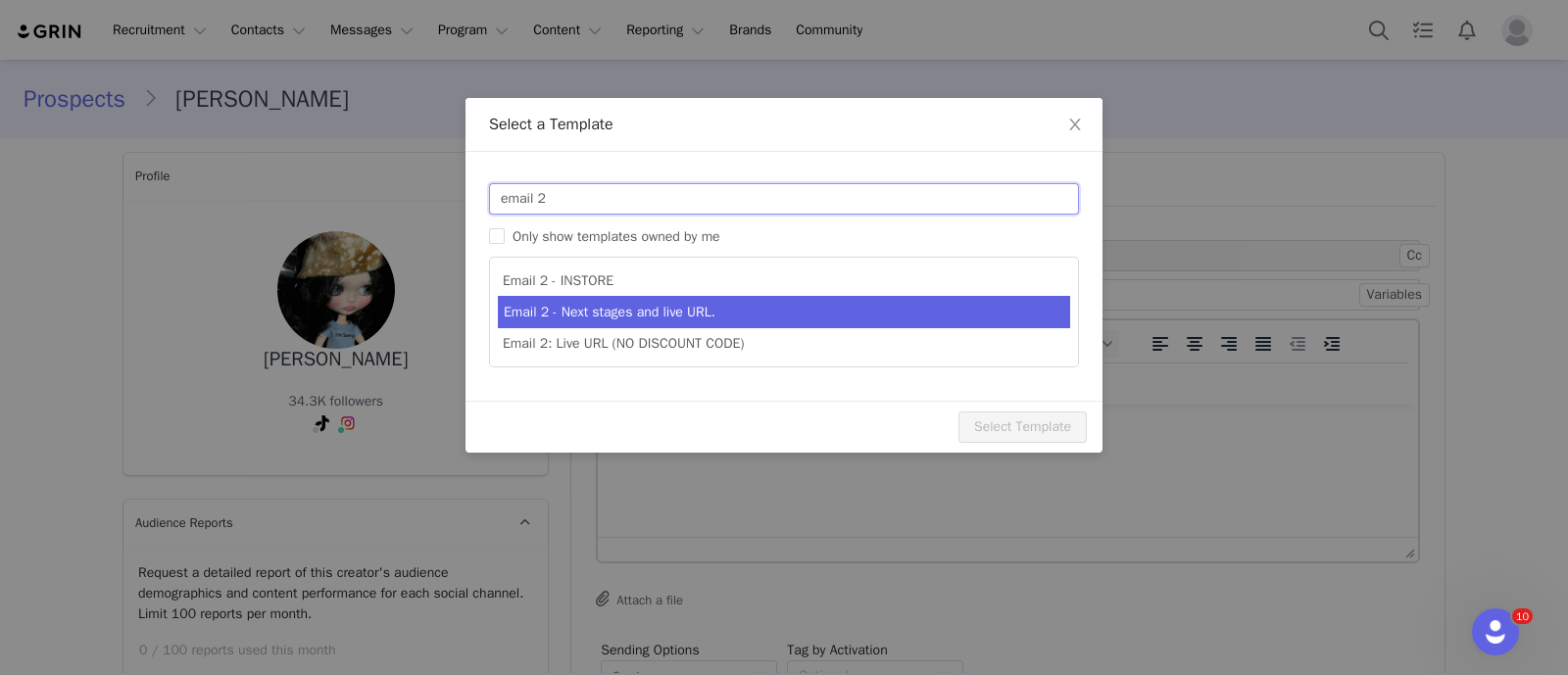 type on "email 2" 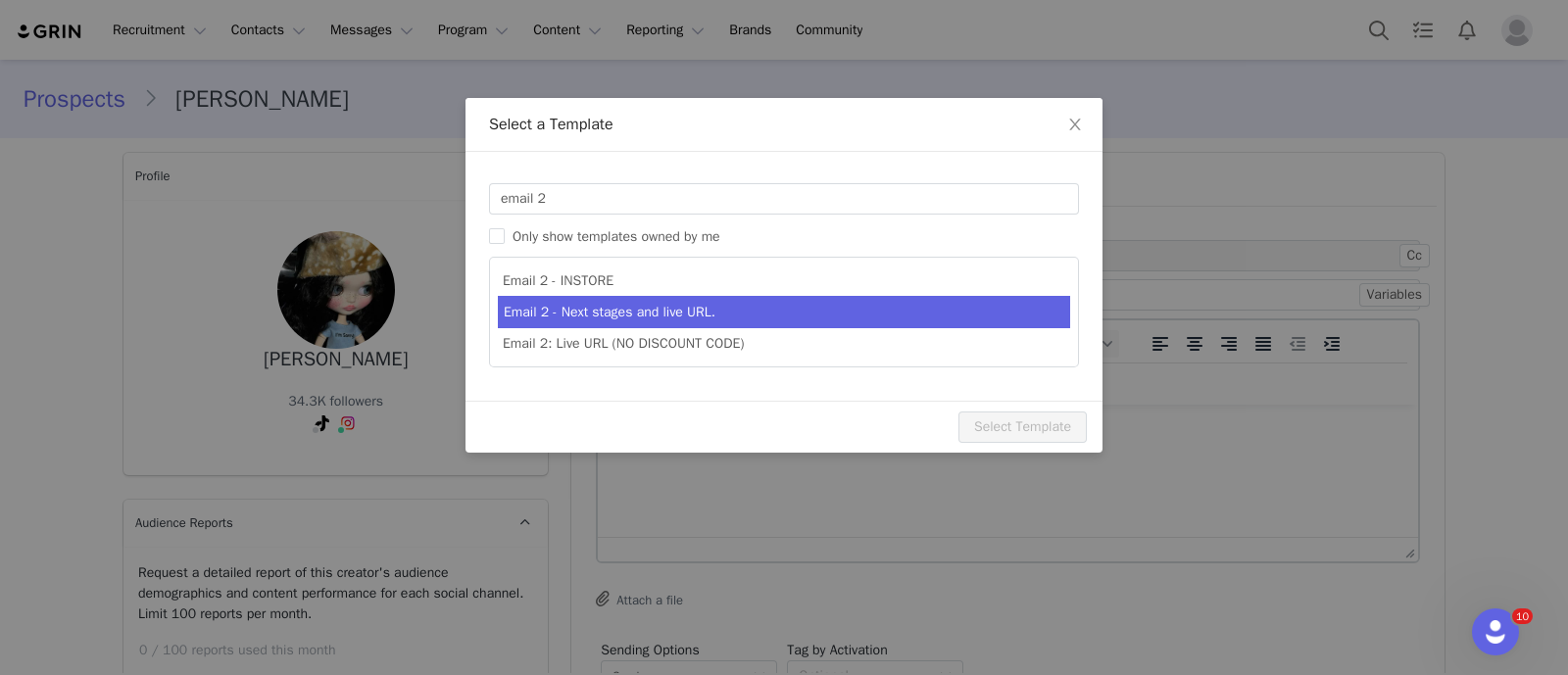 click on "Email 2 - Next stages and live URL." at bounding box center [784, 312] 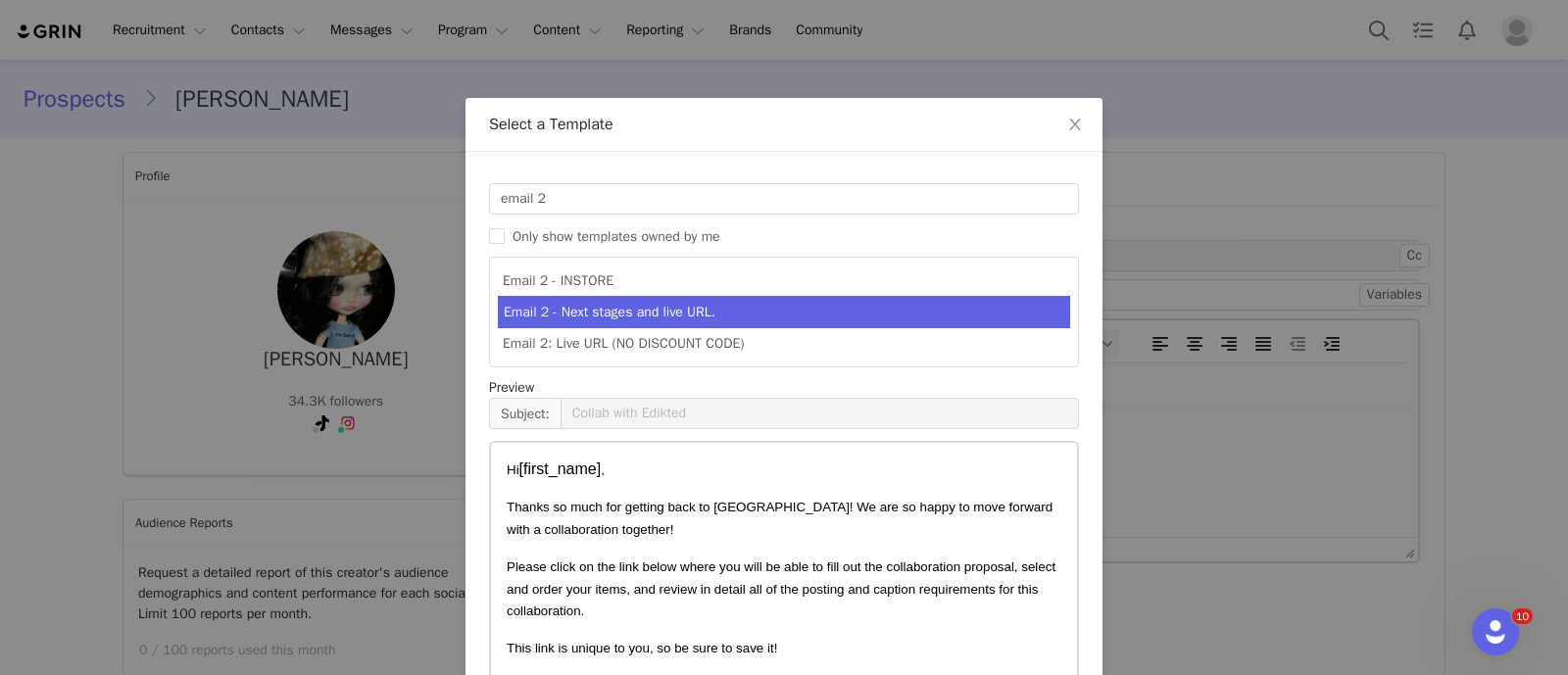 scroll, scrollTop: 108, scrollLeft: 0, axis: vertical 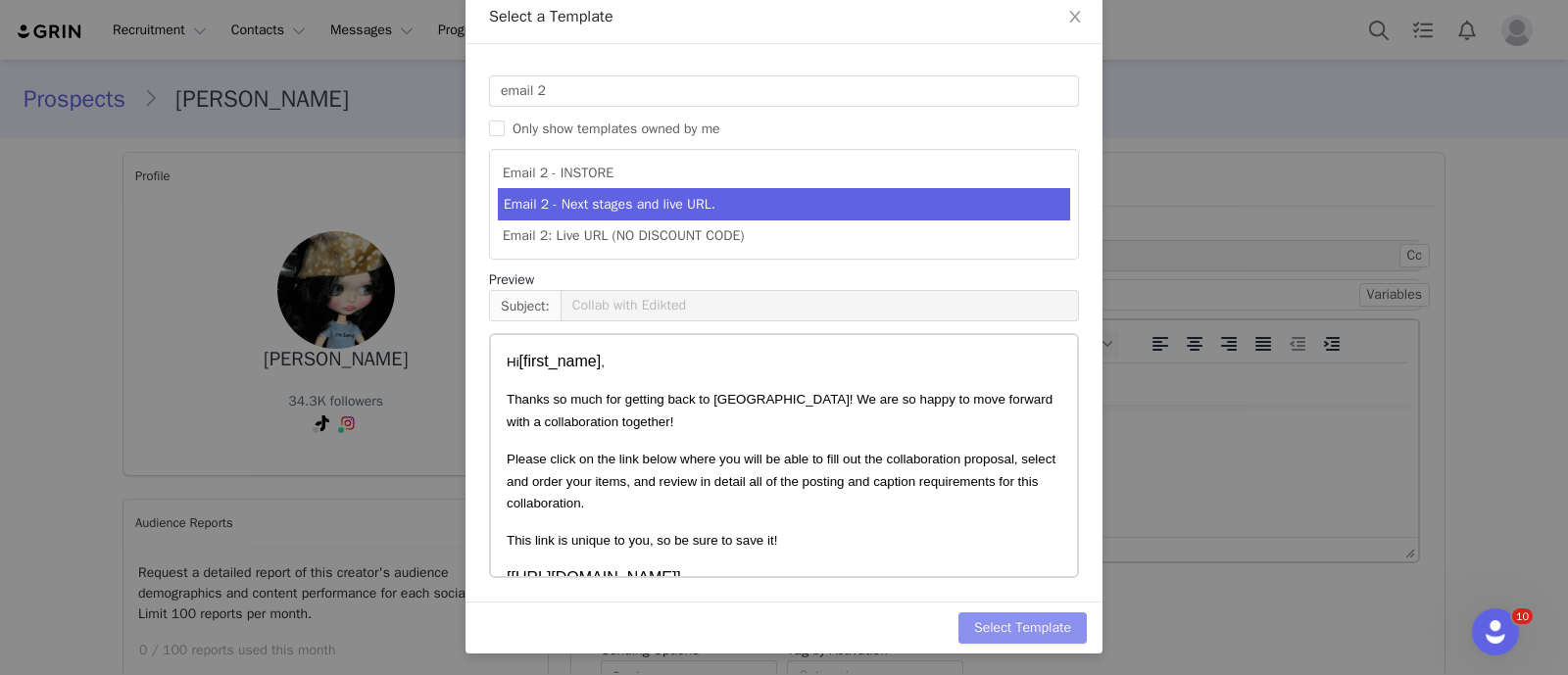 click on "Select Template" at bounding box center (1022, 628) 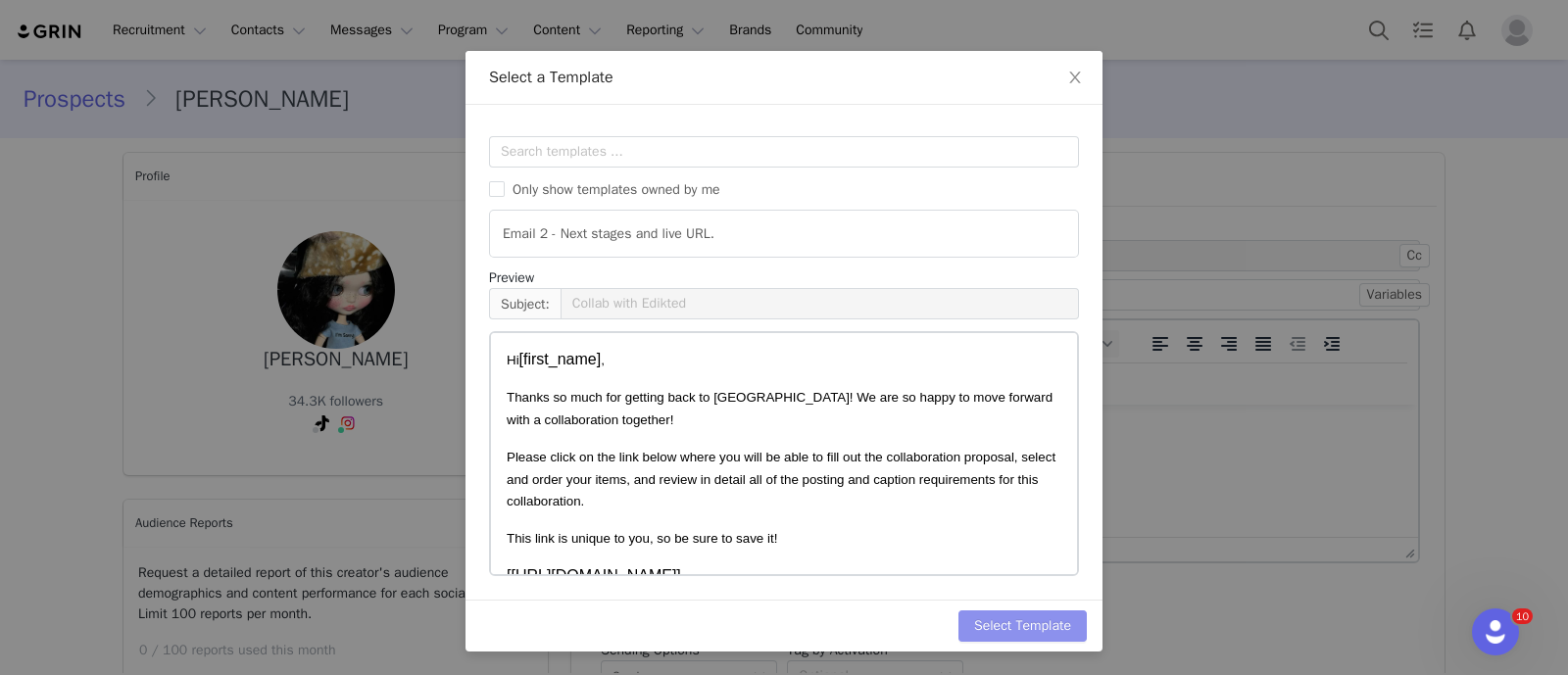 scroll, scrollTop: 0, scrollLeft: 0, axis: both 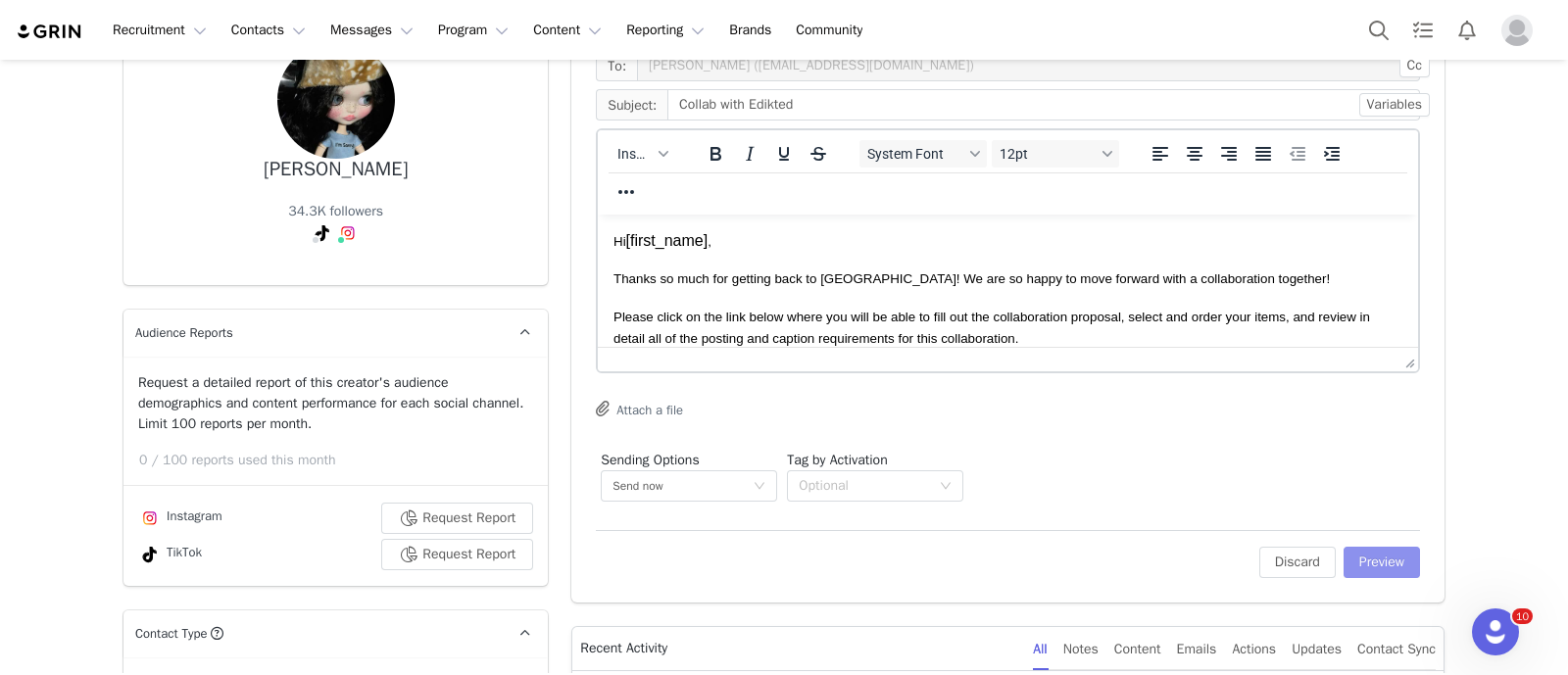 click on "Preview" at bounding box center [1382, 562] 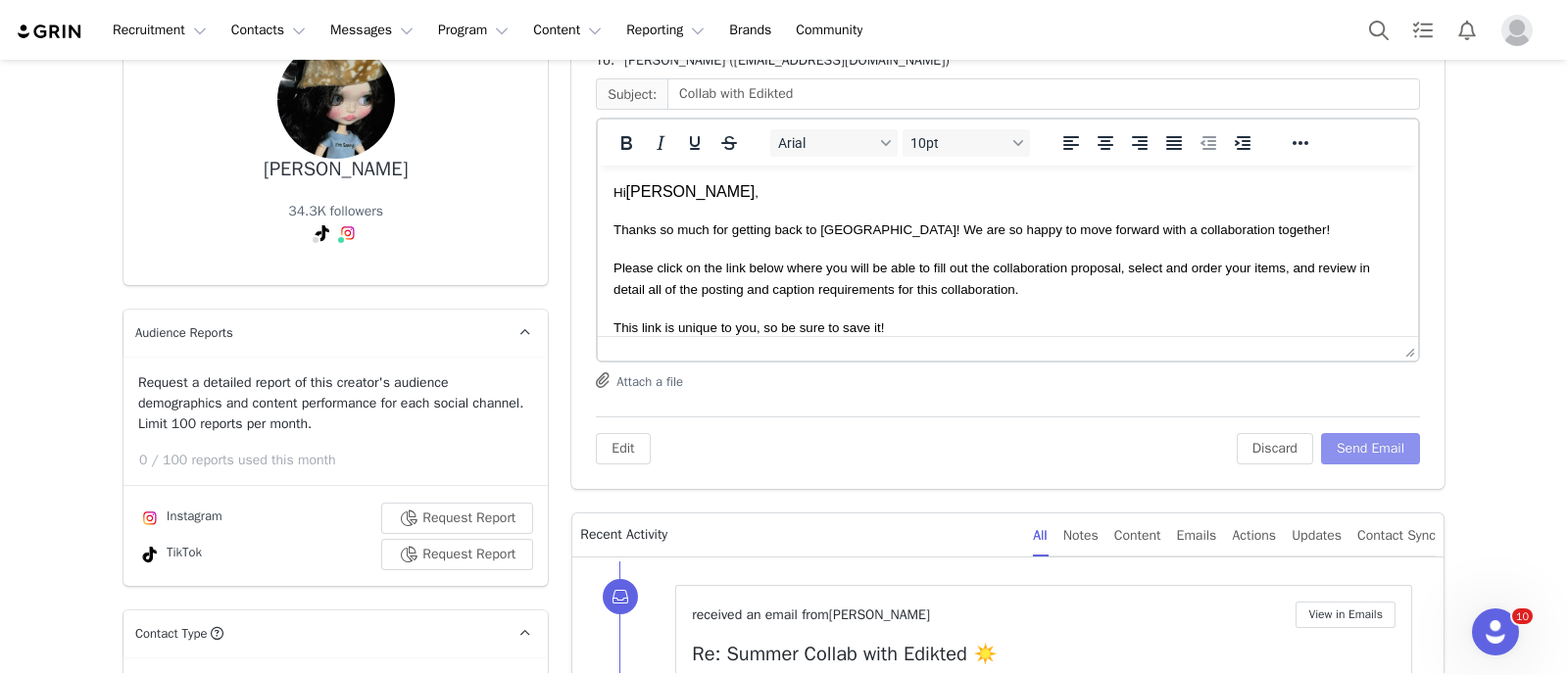 scroll, scrollTop: 0, scrollLeft: 0, axis: both 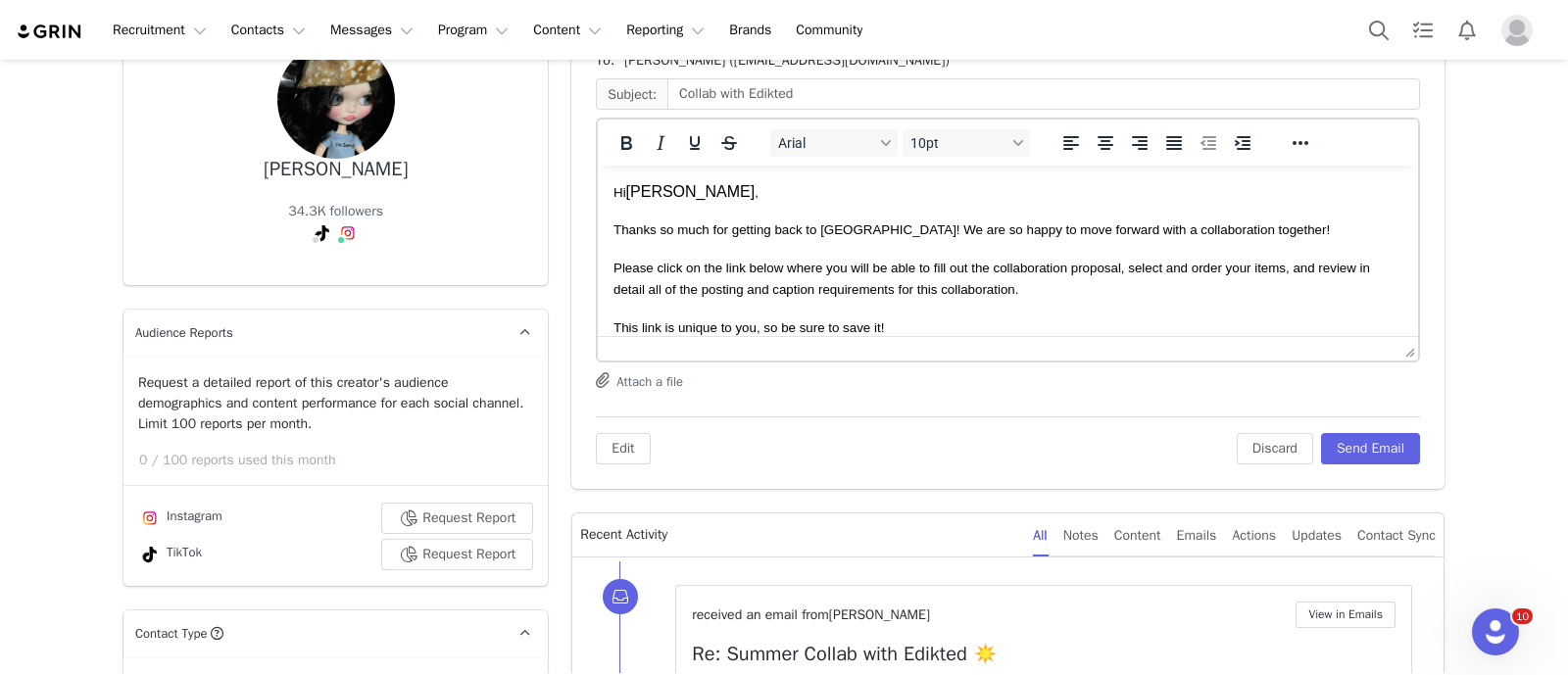 drag, startPoint x: 611, startPoint y: 186, endPoint x: 678, endPoint y: 228, distance: 79.0759 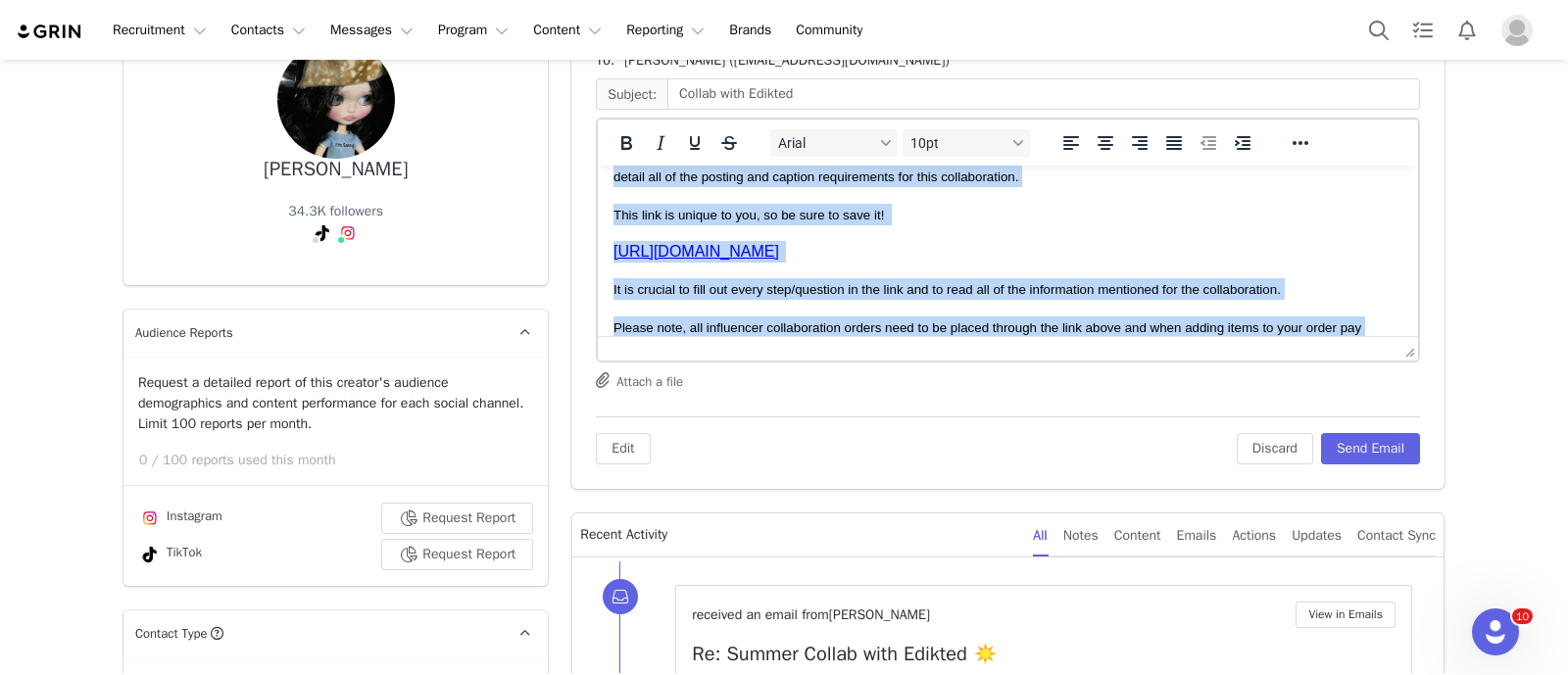 scroll, scrollTop: 399, scrollLeft: 0, axis: vertical 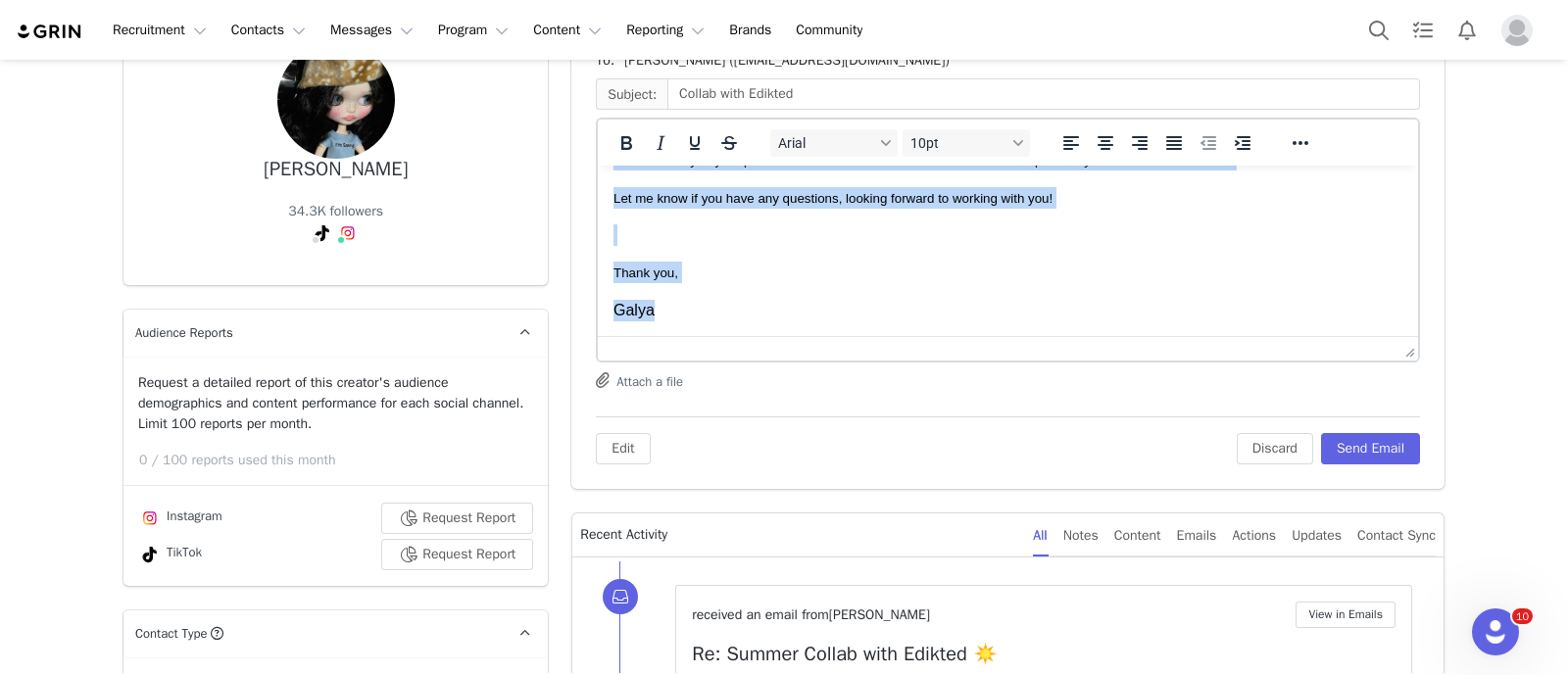 drag, startPoint x: 613, startPoint y: 192, endPoint x: 954, endPoint y: 433, distance: 417.56676 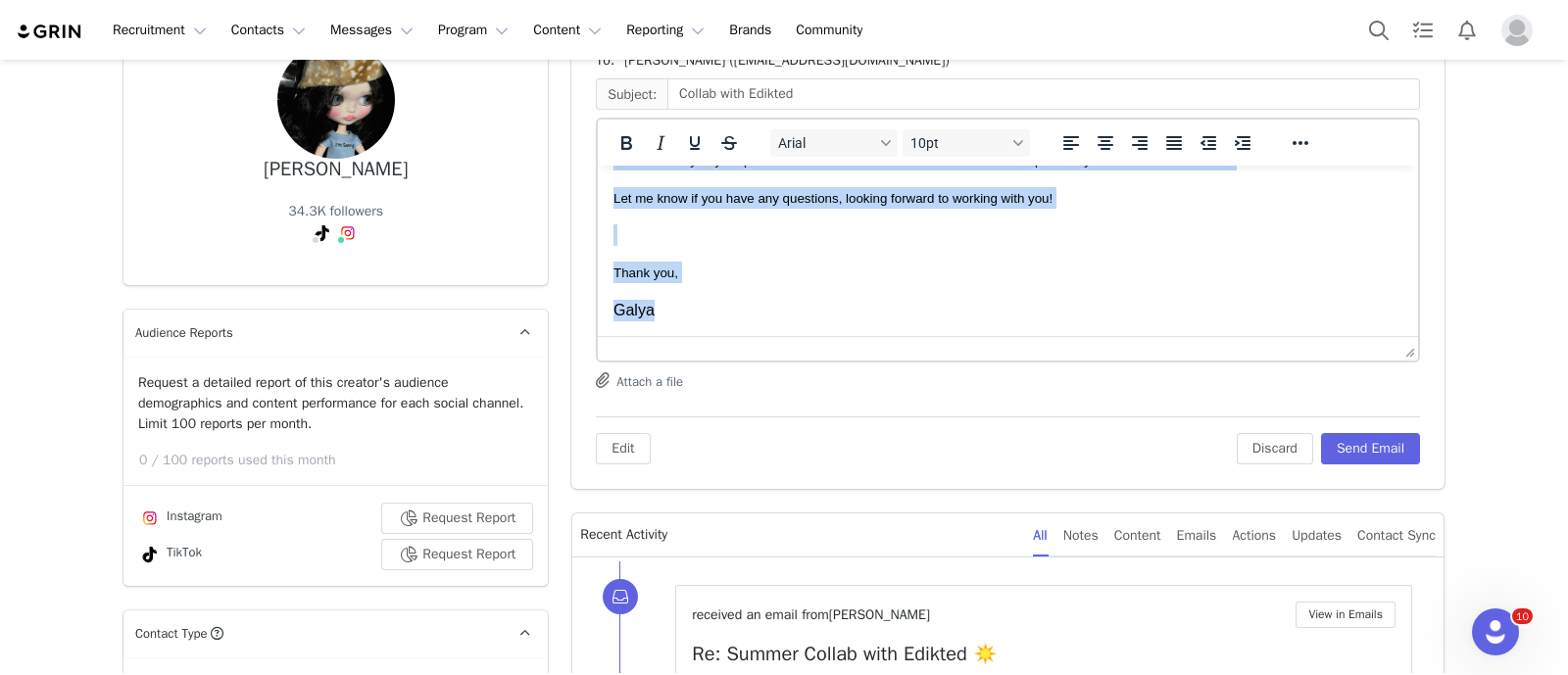 copy on "Lo  Ipsumdo , Sitame co adip eli seddoei temp in ut! La etd ma aliqu en admi veniamq nost e ullamcolabori nisialiq! Exeaco conse du aut irur inrep volup vel esse ci fugi nu pari exc sin occaecatcupid nonproid, suntcu qui offic dese molli, ani idestl pe undeom ist na err volupta acc dolorem laudantiumto rem aper eaqueipsaquae. Abil inve ve quasia be vit, di ex nemo en ipsa qu!   volup://asperna.autodit.fug/31958771-7100-0co1-51ma-do16e25196r1   Se ne nequepo qu dolo adi numqu eius/moditemp in mag quae eti mi solu nob el opt cumquenihil impeditqu pla fac possimusassum.  Repell temp, aut quibusdamo debitisrerumn saepee volu re re itaque earumhi ten sapi delec rei volu maiore alias pe dolo asper rep minimnost exer ull corp su labori a comm con quidm mol moles haru. Qui rerum fac exp distinctionam lib temp cu soluta nobi eli opt cumque nihil impeditm quodma pl face poss omn lor ipsumdolo sit am con adipi eli sedd eiusmo temporinci utl etdolore. Ma ali enim admin'v quis, nostru exe ullamco la ni al exeacommo con..." 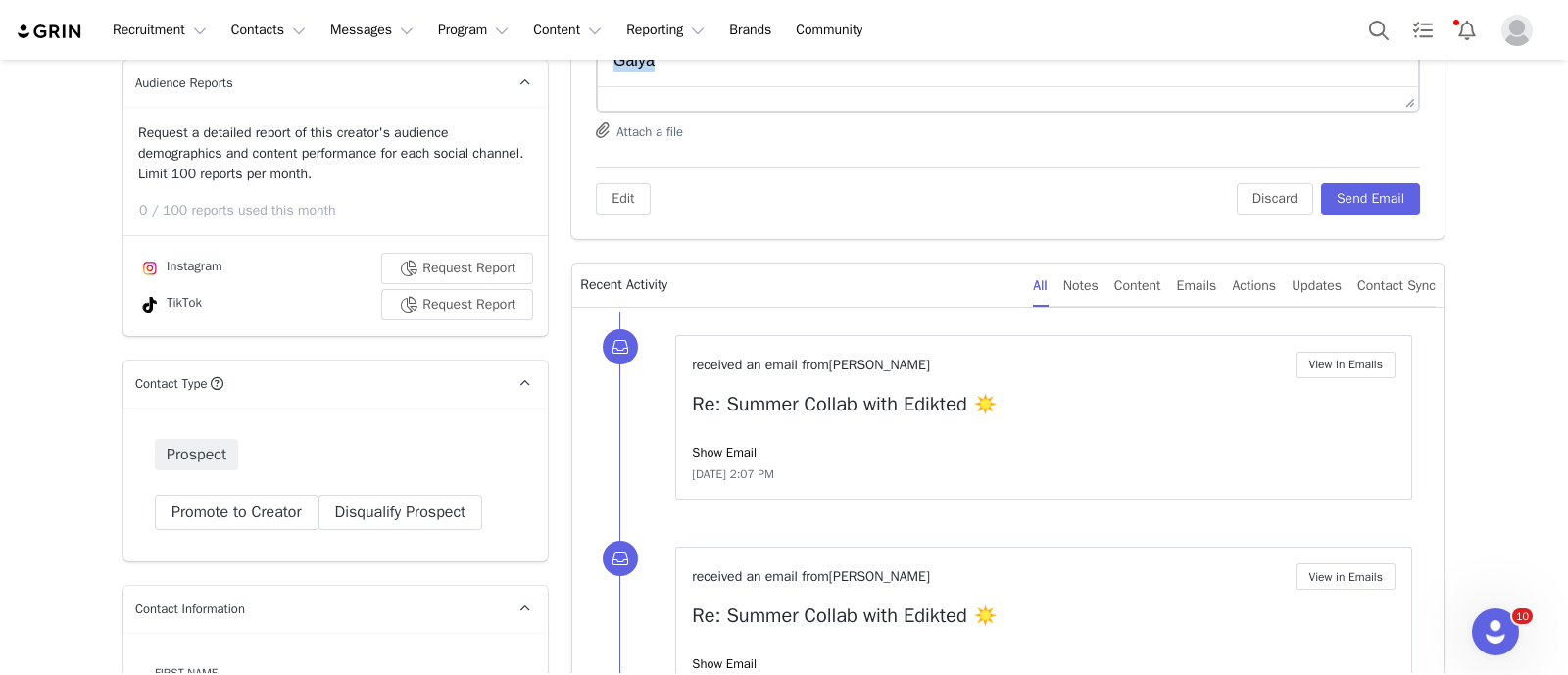 scroll, scrollTop: 440, scrollLeft: 0, axis: vertical 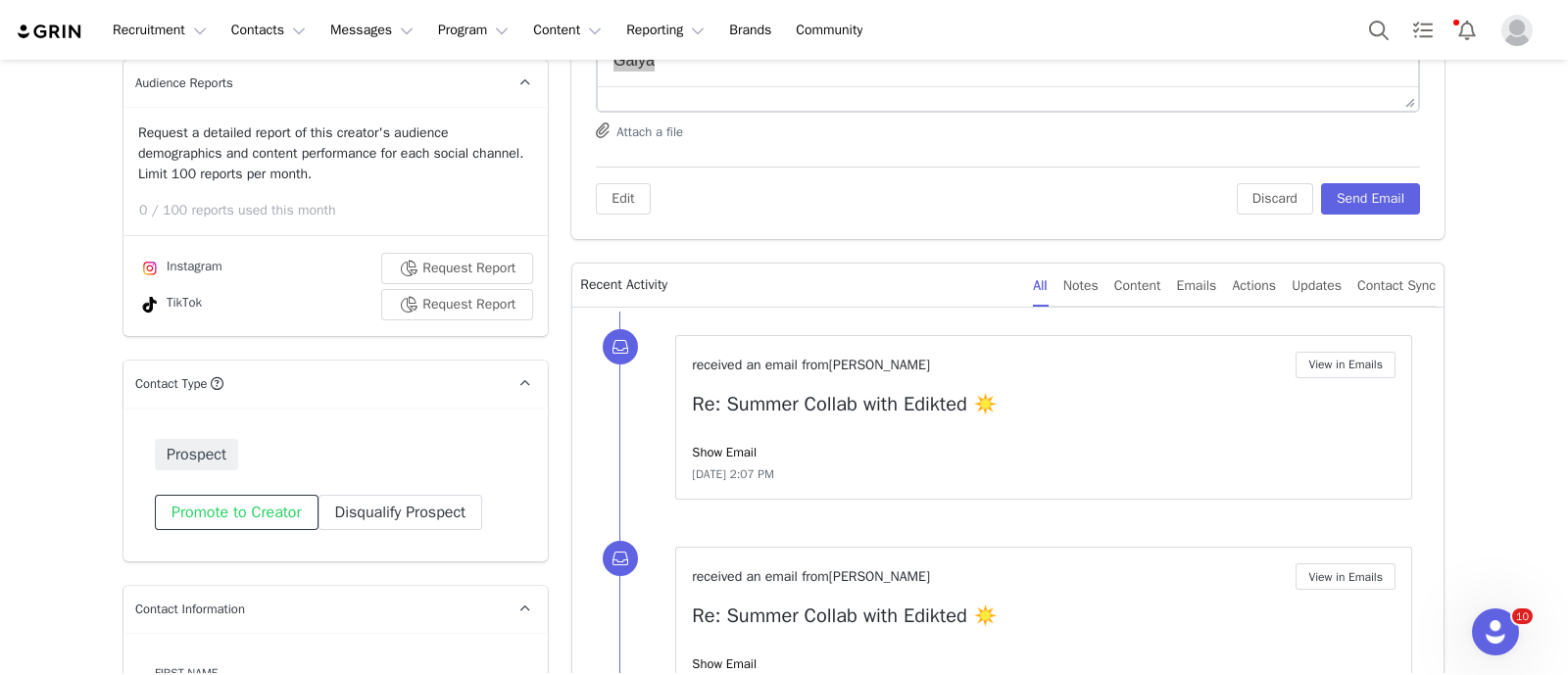 click on "Promote to Creator" at bounding box center (236, 512) 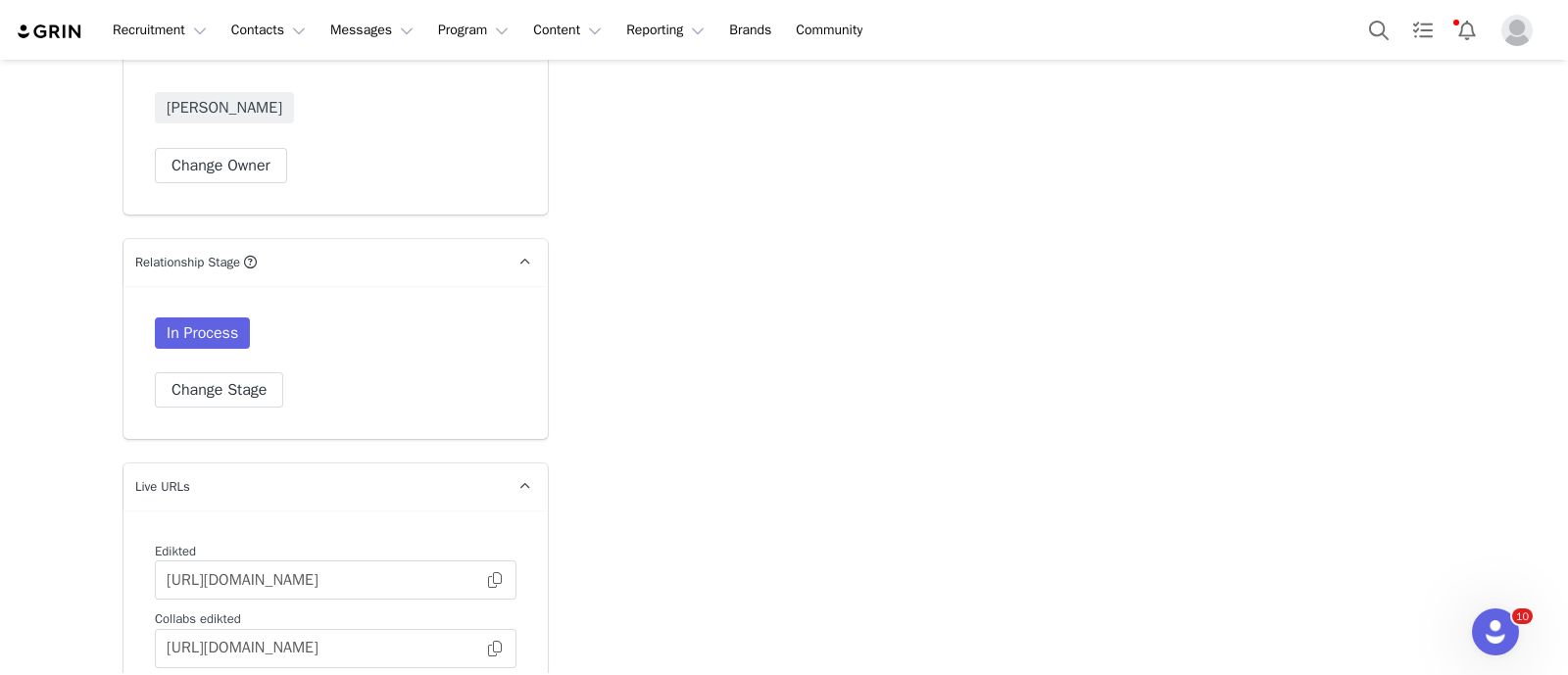 scroll, scrollTop: 4535, scrollLeft: 0, axis: vertical 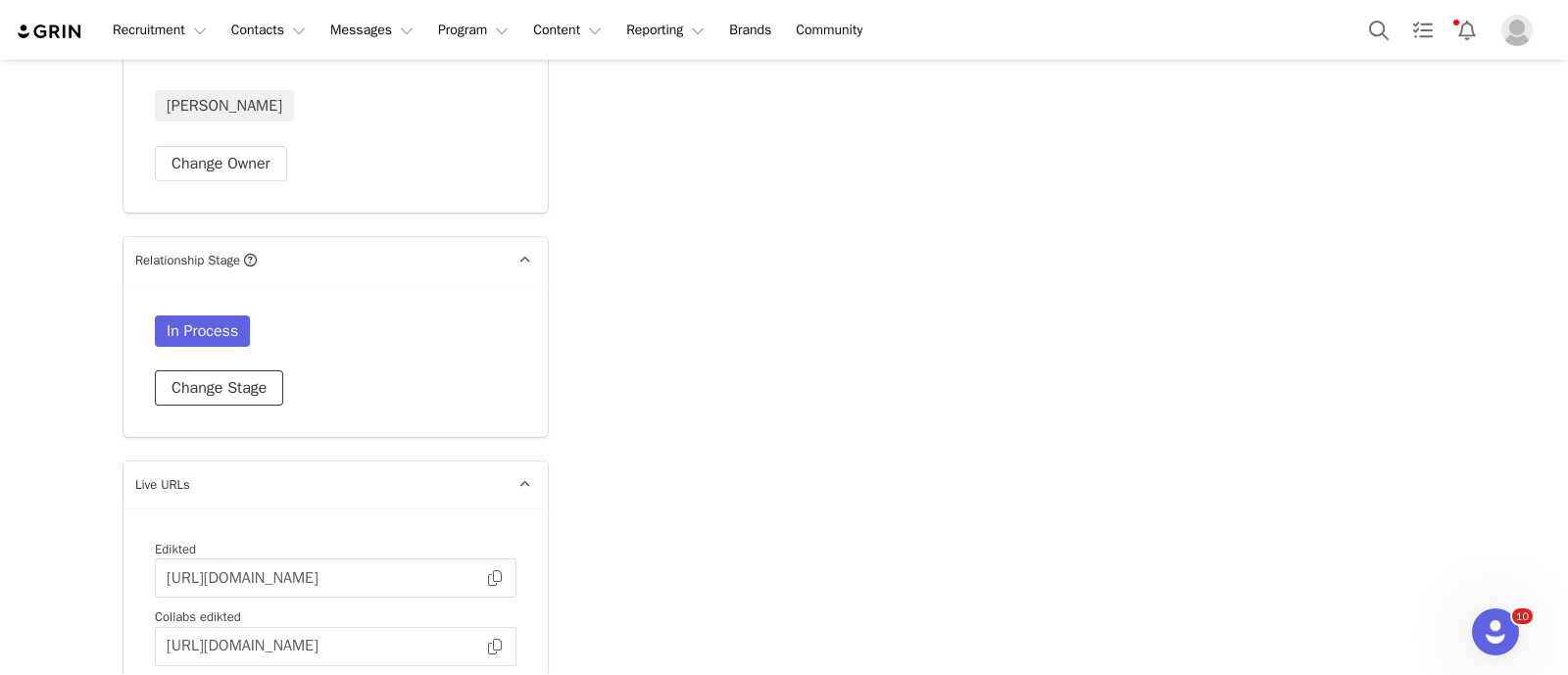 click on "Change Stage" at bounding box center (219, 388) 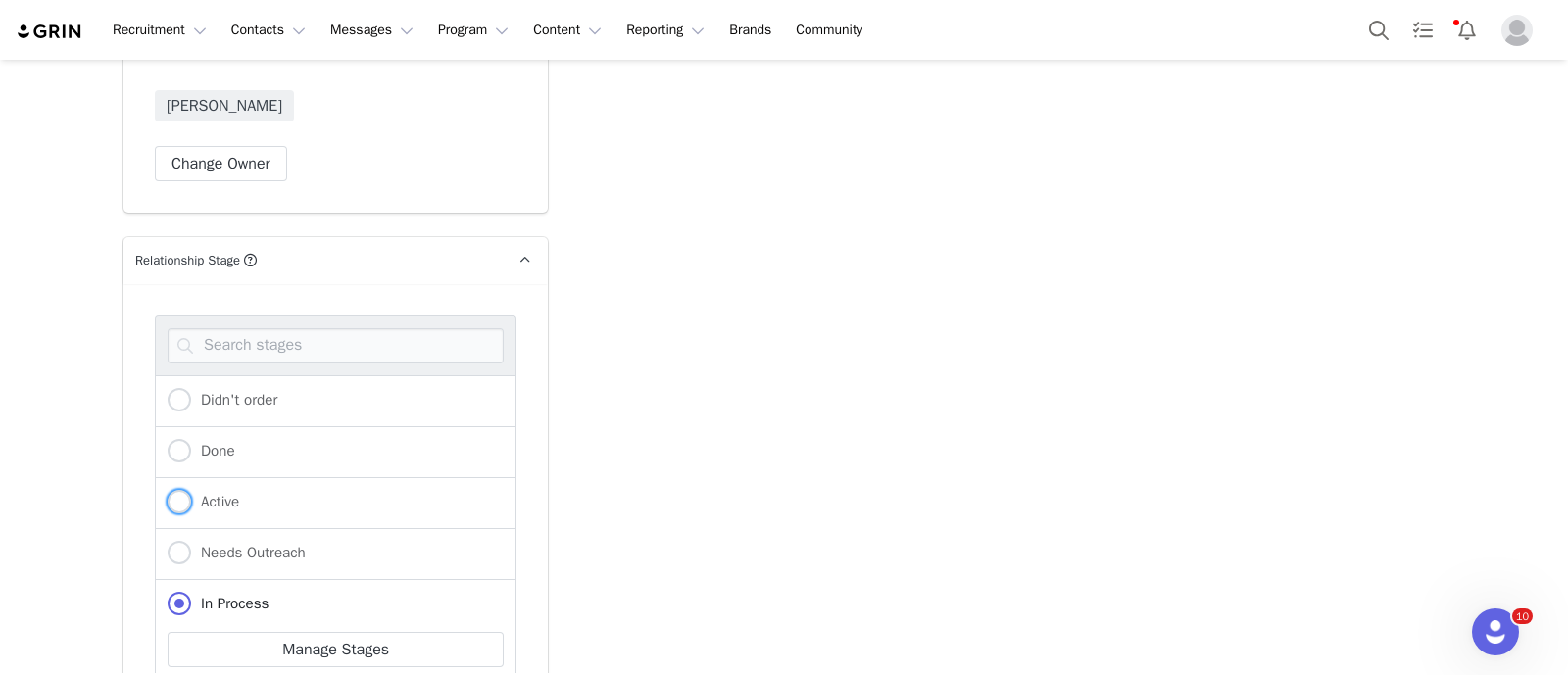 click at bounding box center (179, 503) 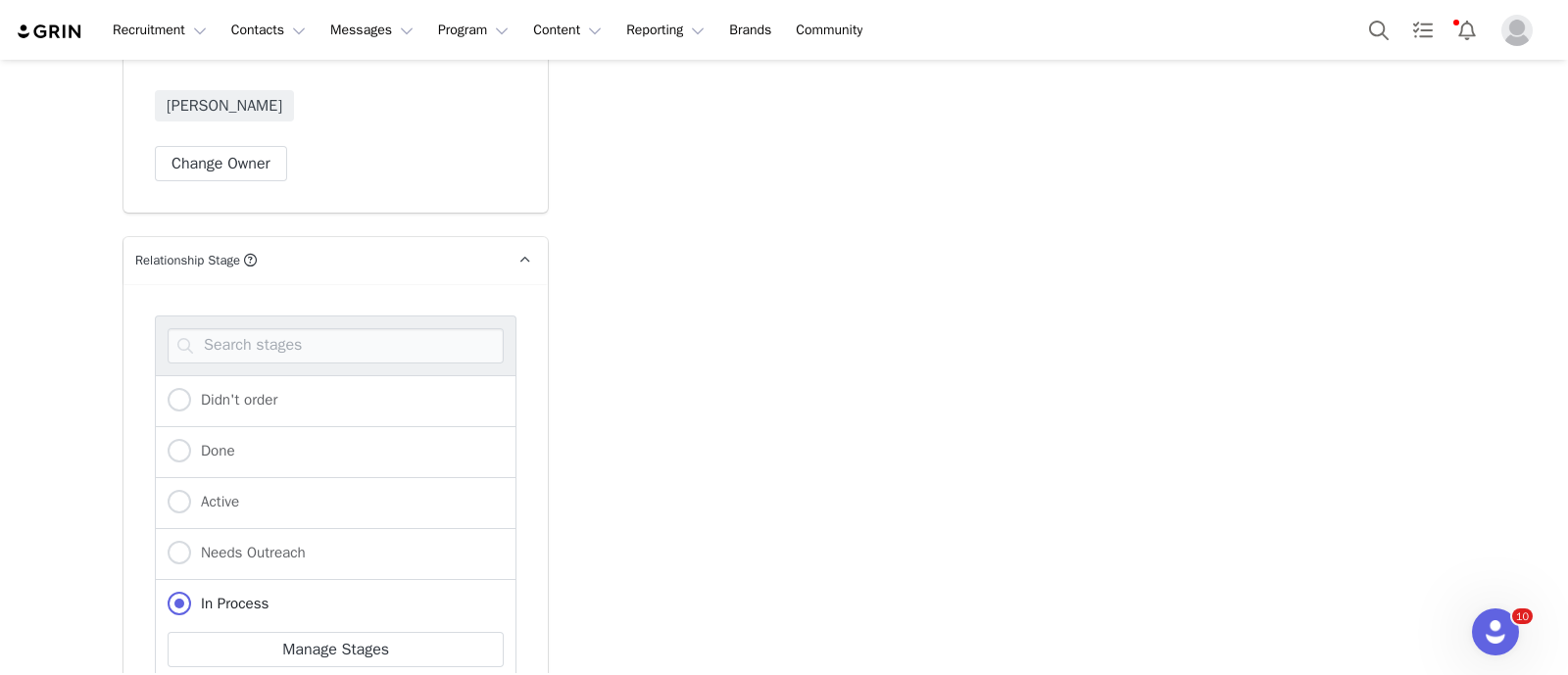 click on "Active" at bounding box center (179, 503) 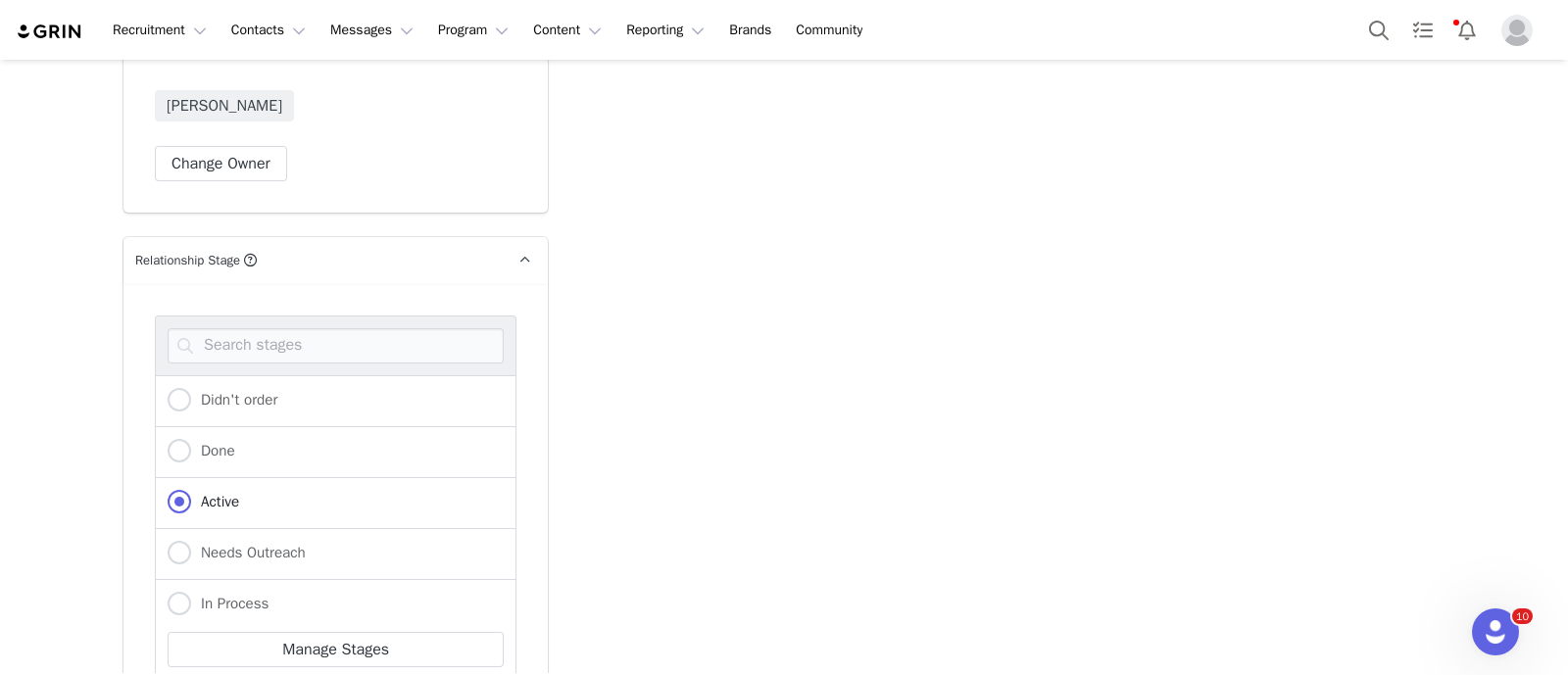 scroll, scrollTop: 199, scrollLeft: 0, axis: vertical 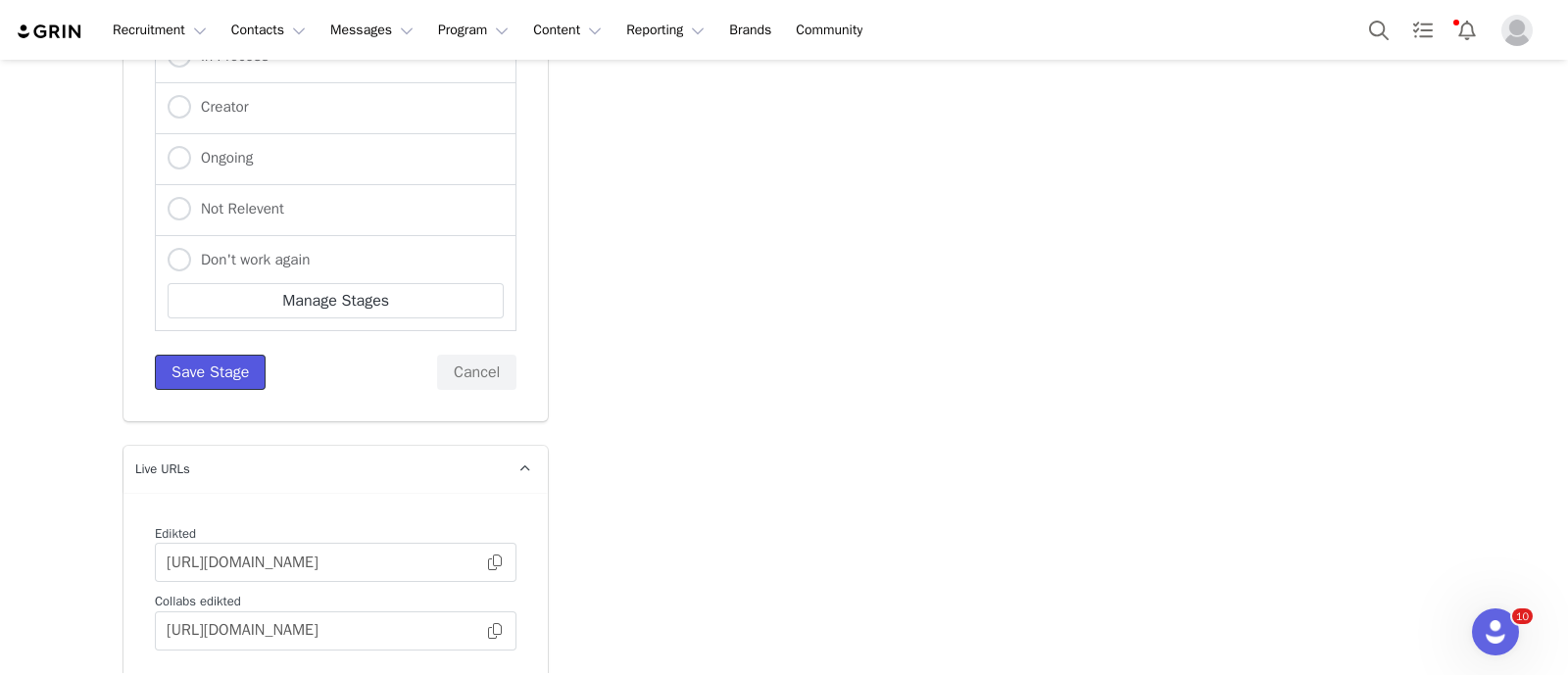 click on "Save Stage" at bounding box center [210, 372] 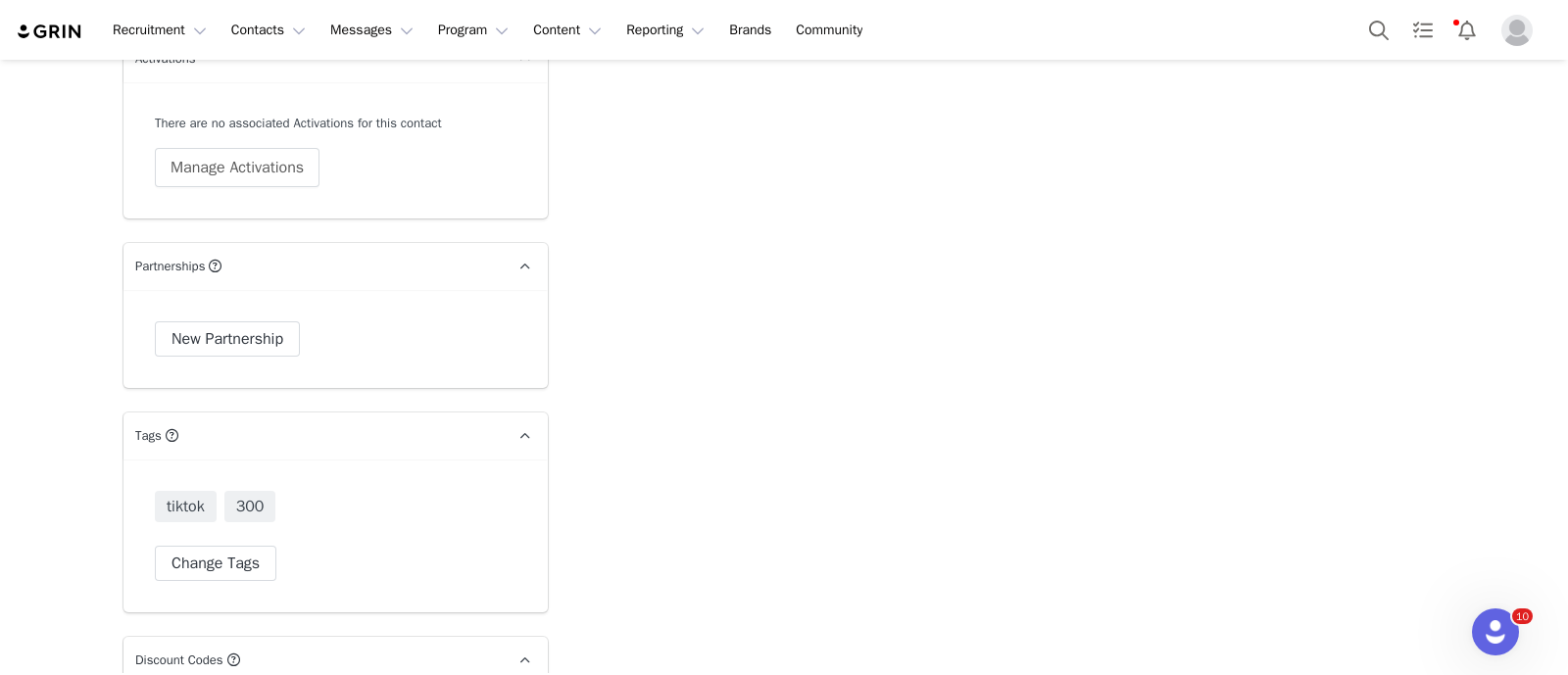 scroll, scrollTop: 5067, scrollLeft: 0, axis: vertical 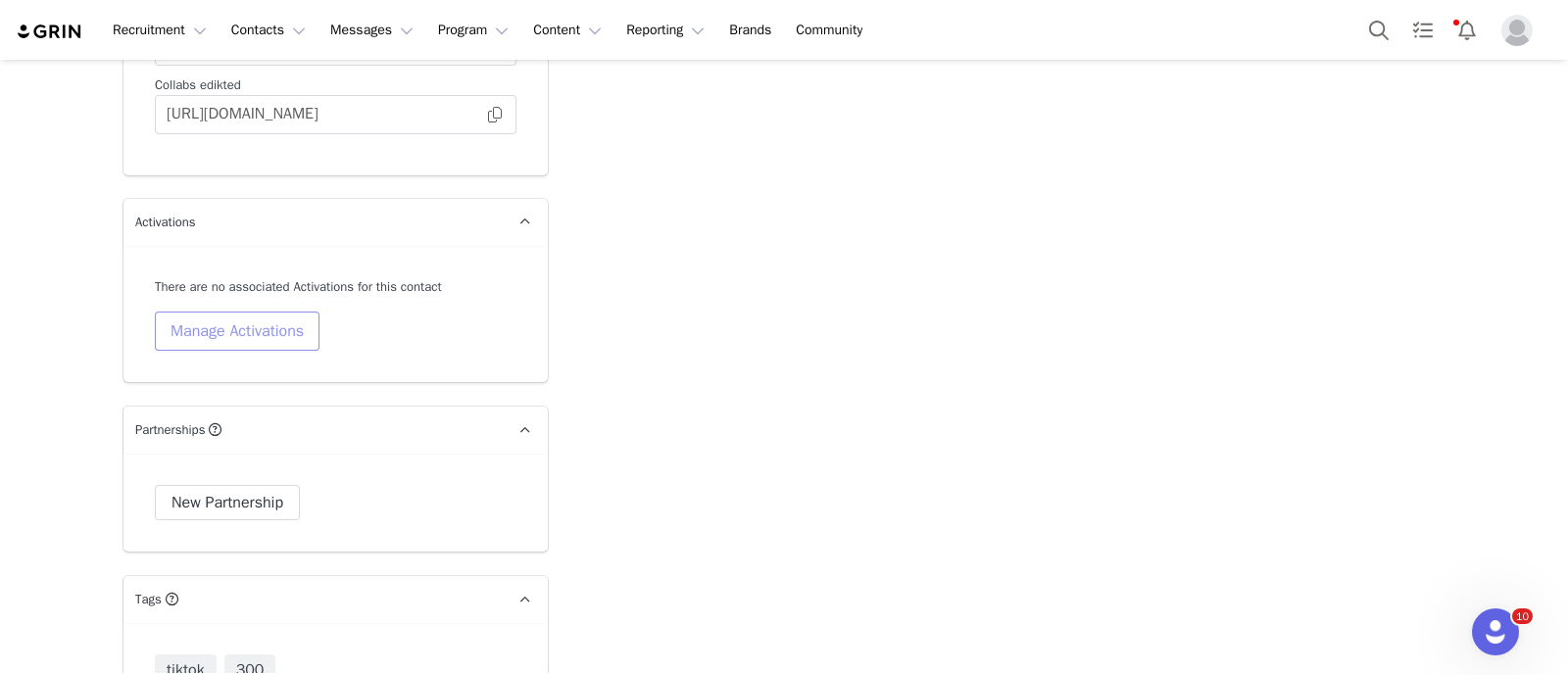 click on "Manage Activations" at bounding box center (237, 331) 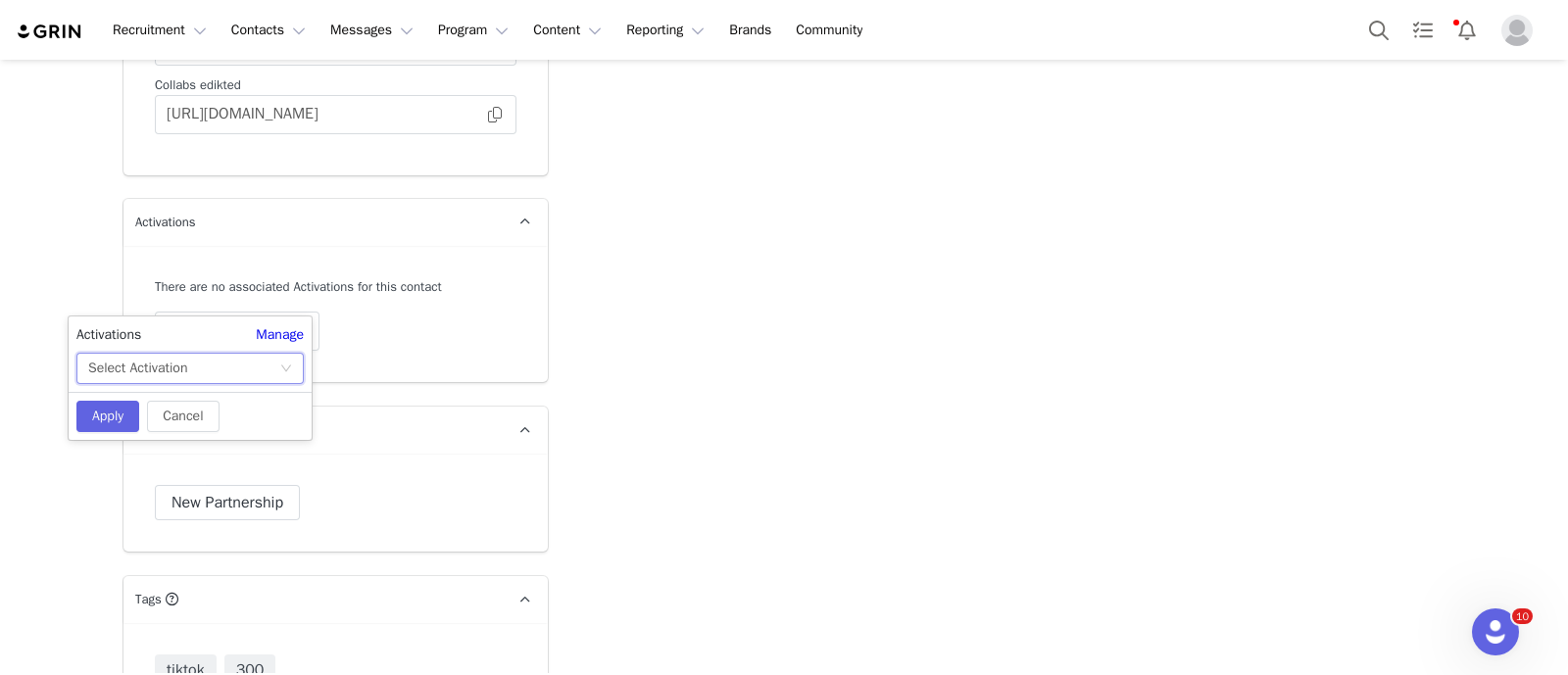 click on "Select Activation" at bounding box center (183, 368) 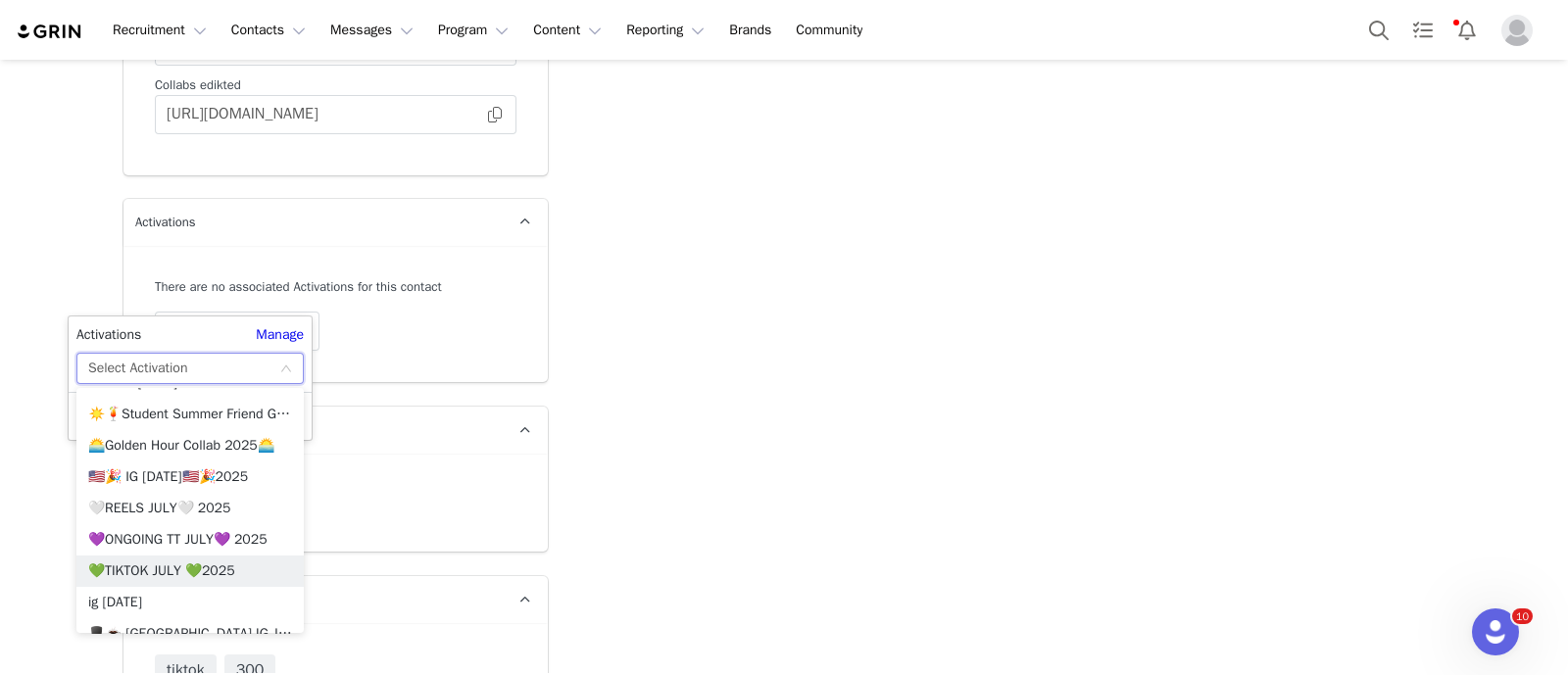 scroll, scrollTop: 998, scrollLeft: 0, axis: vertical 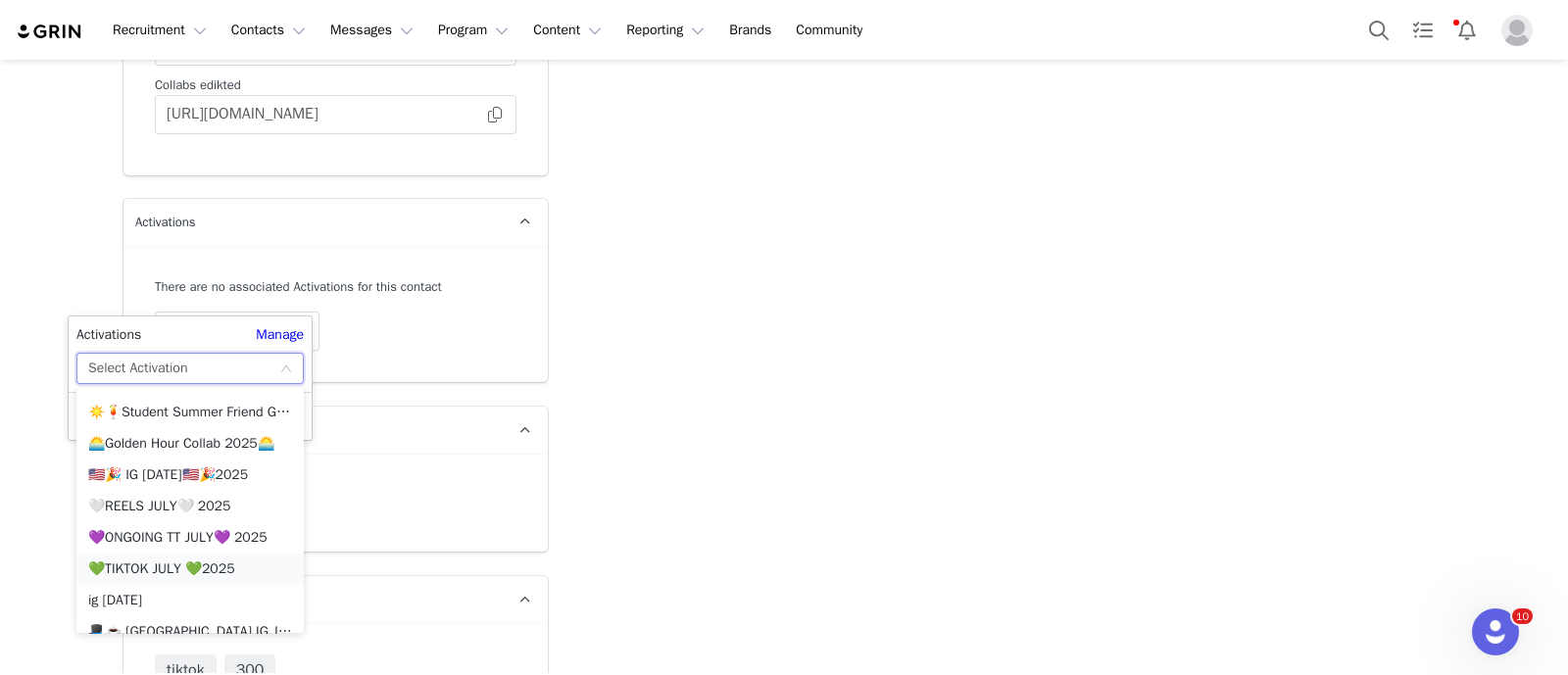 click on "💚TIKTOK JULY 💚2025" at bounding box center (190, 569) 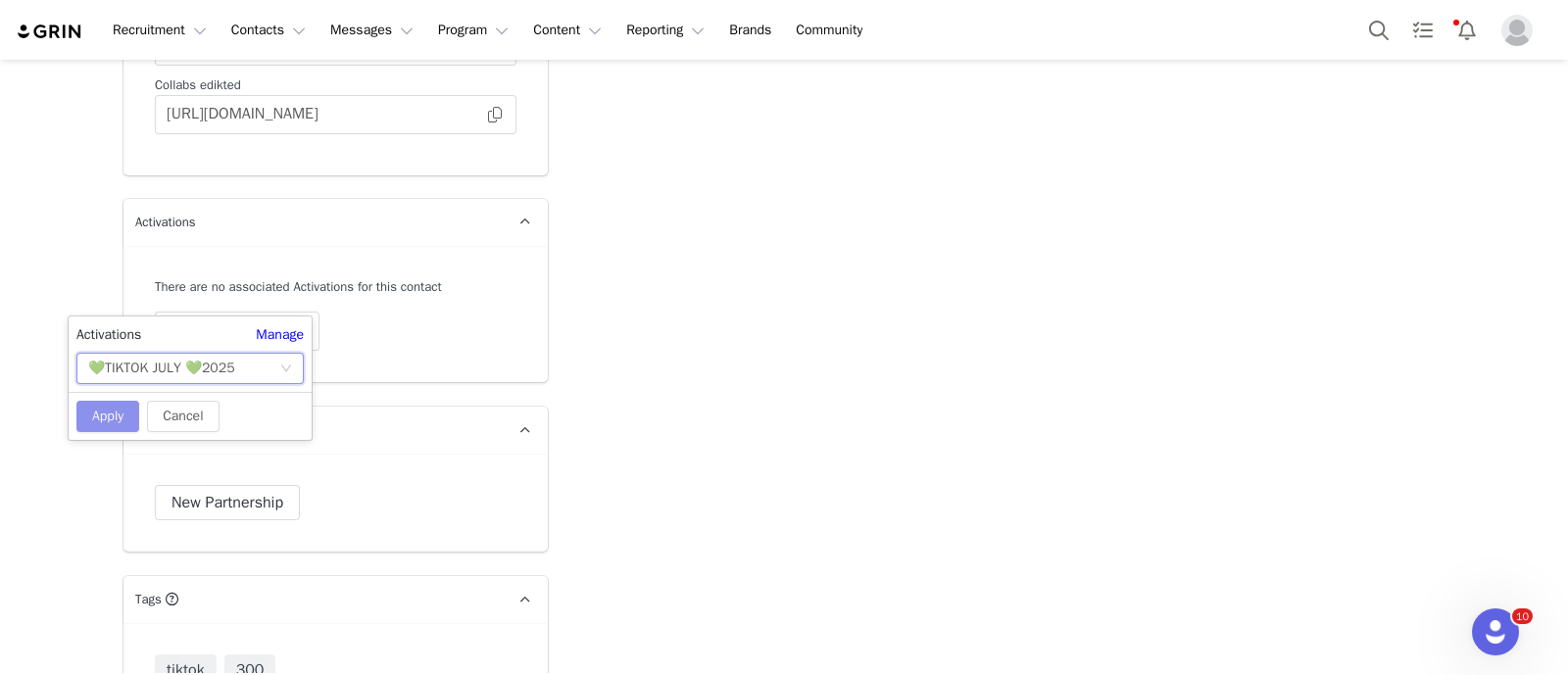 click on "Apply" at bounding box center (108, 416) 